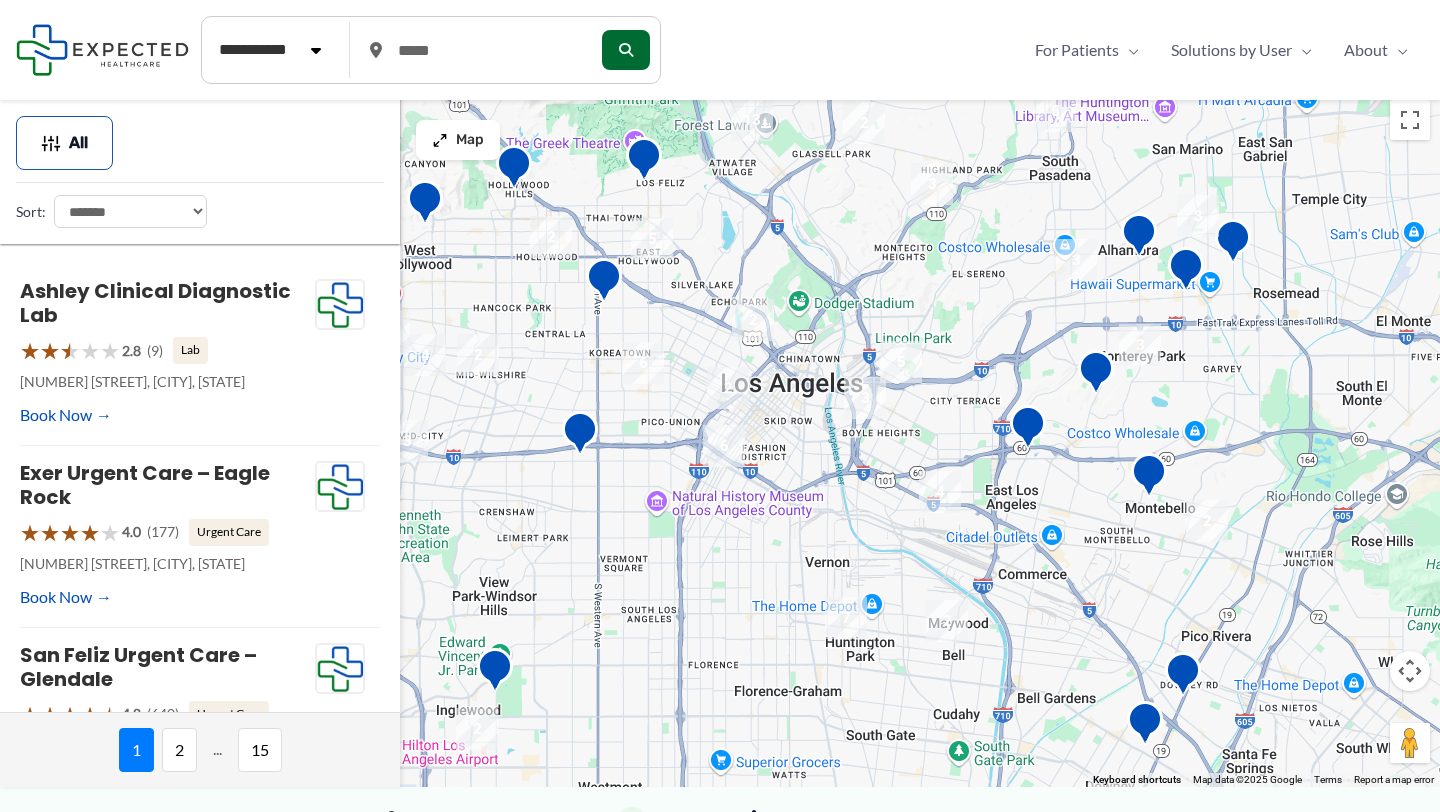 scroll, scrollTop: 0, scrollLeft: 0, axis: both 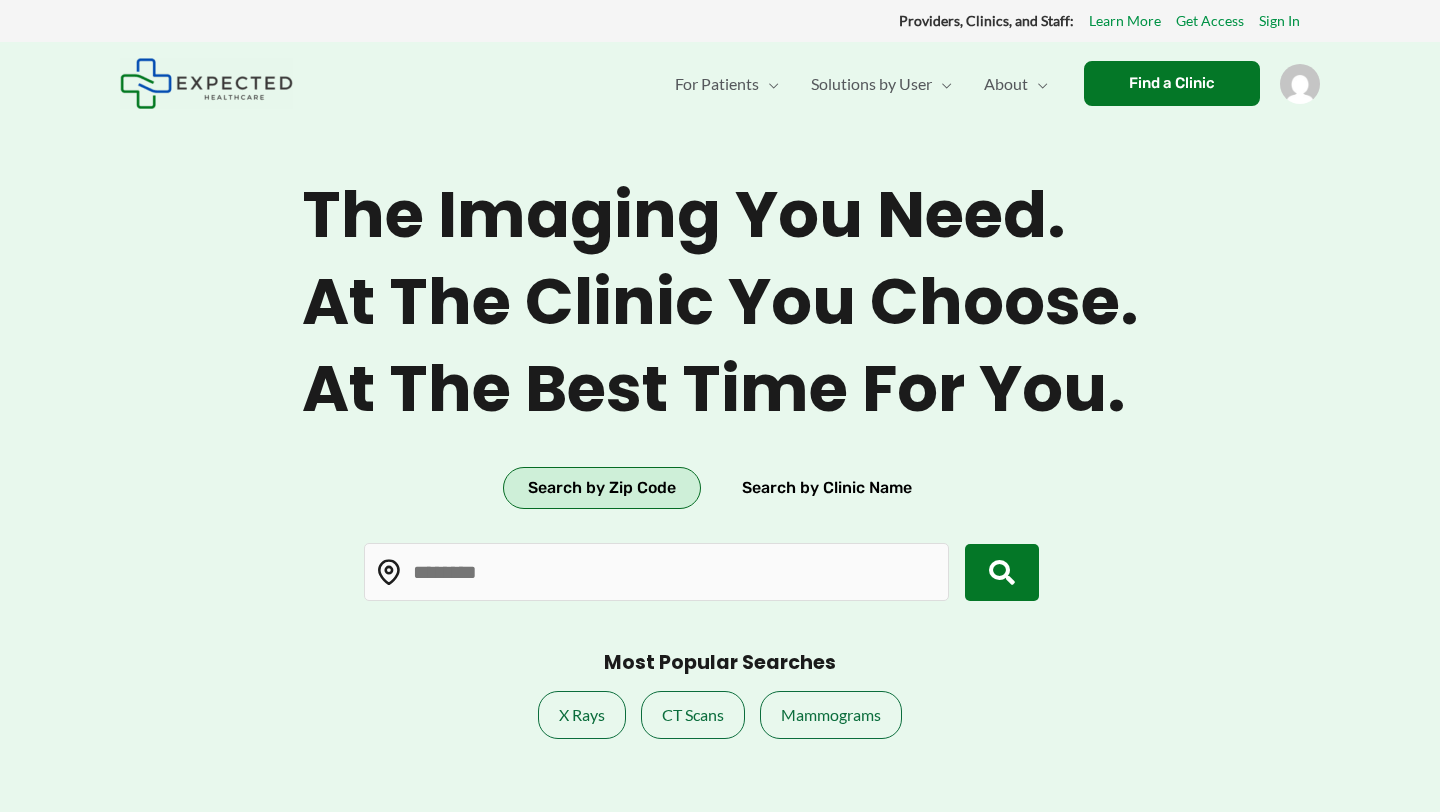 type on "*****" 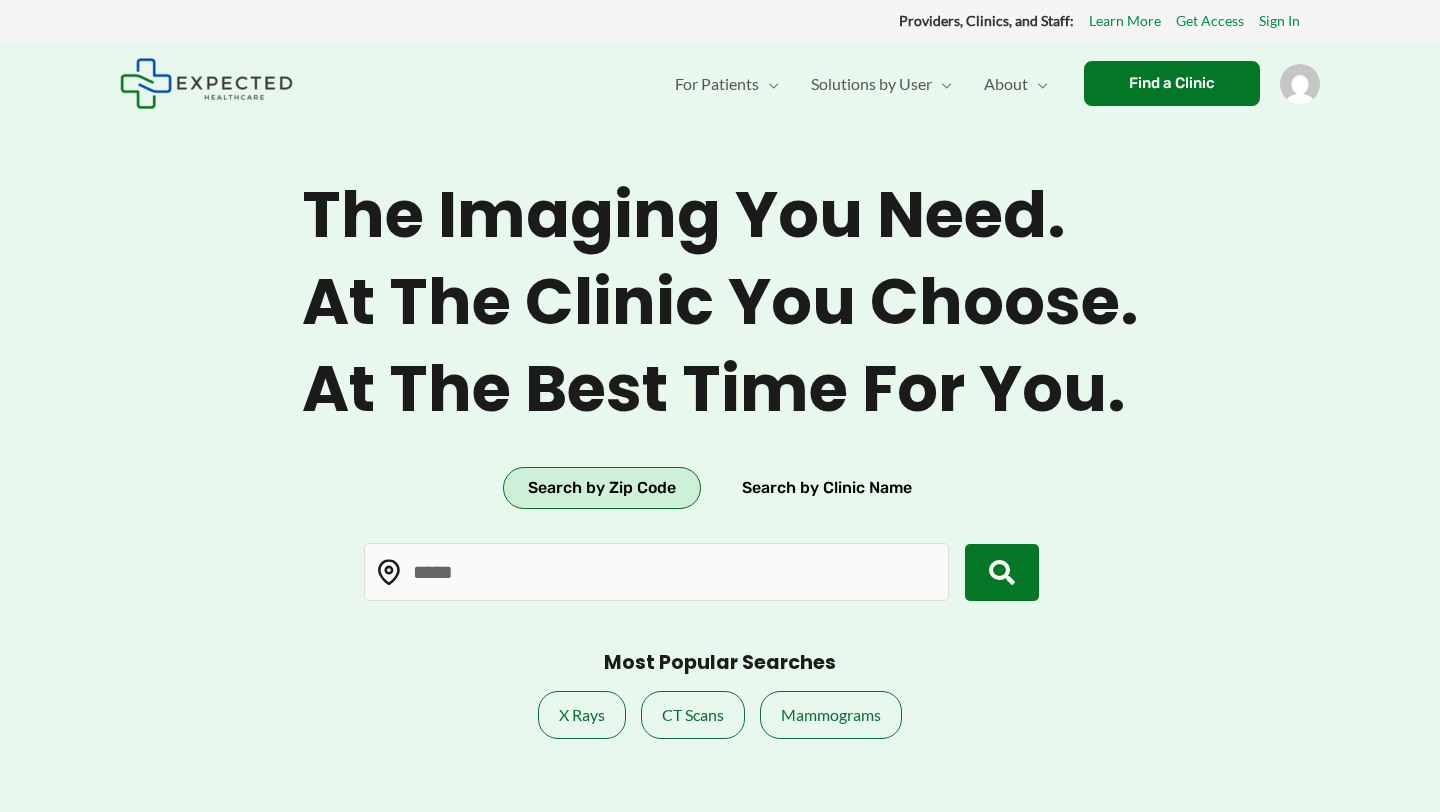 scroll, scrollTop: 0, scrollLeft: 0, axis: both 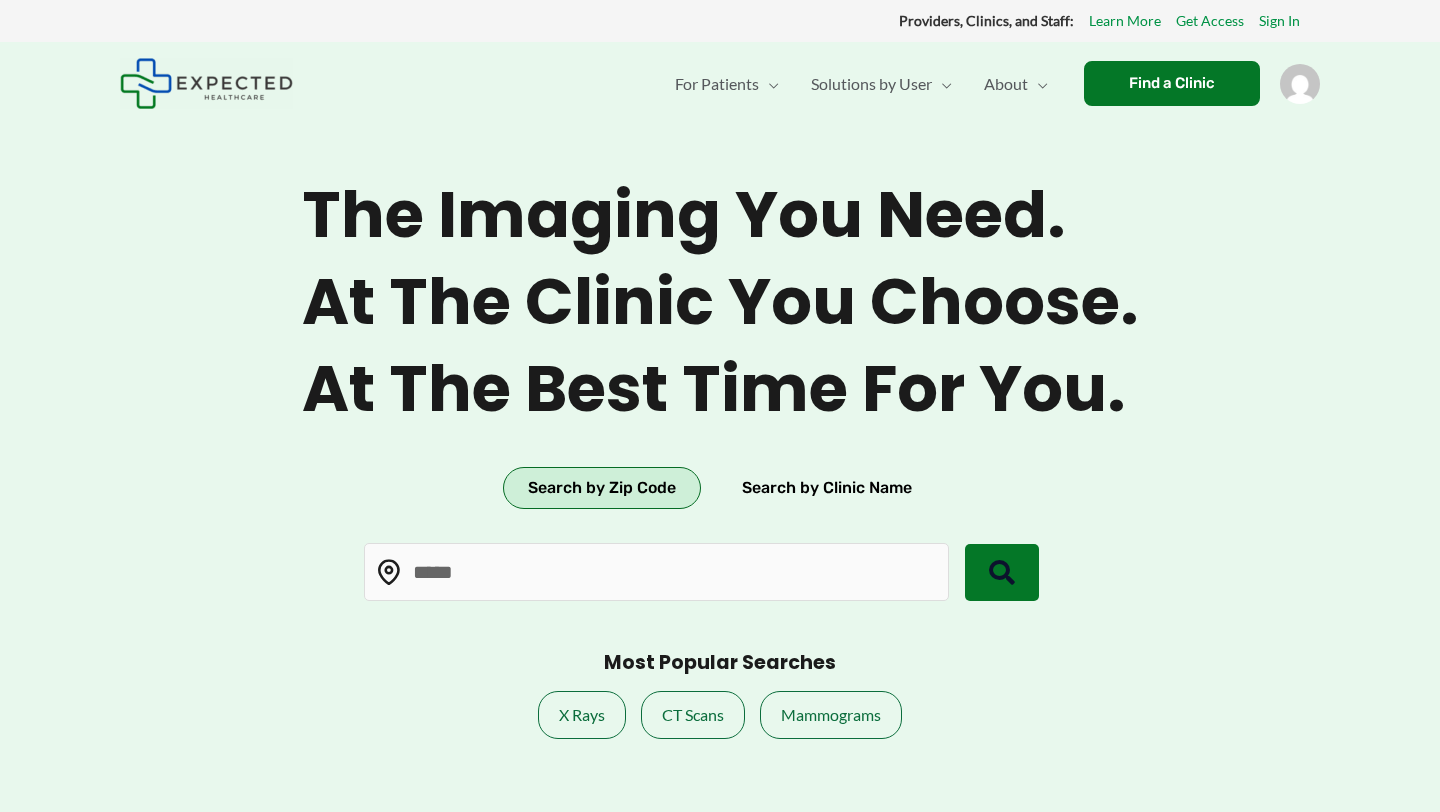 click at bounding box center (1002, 573) 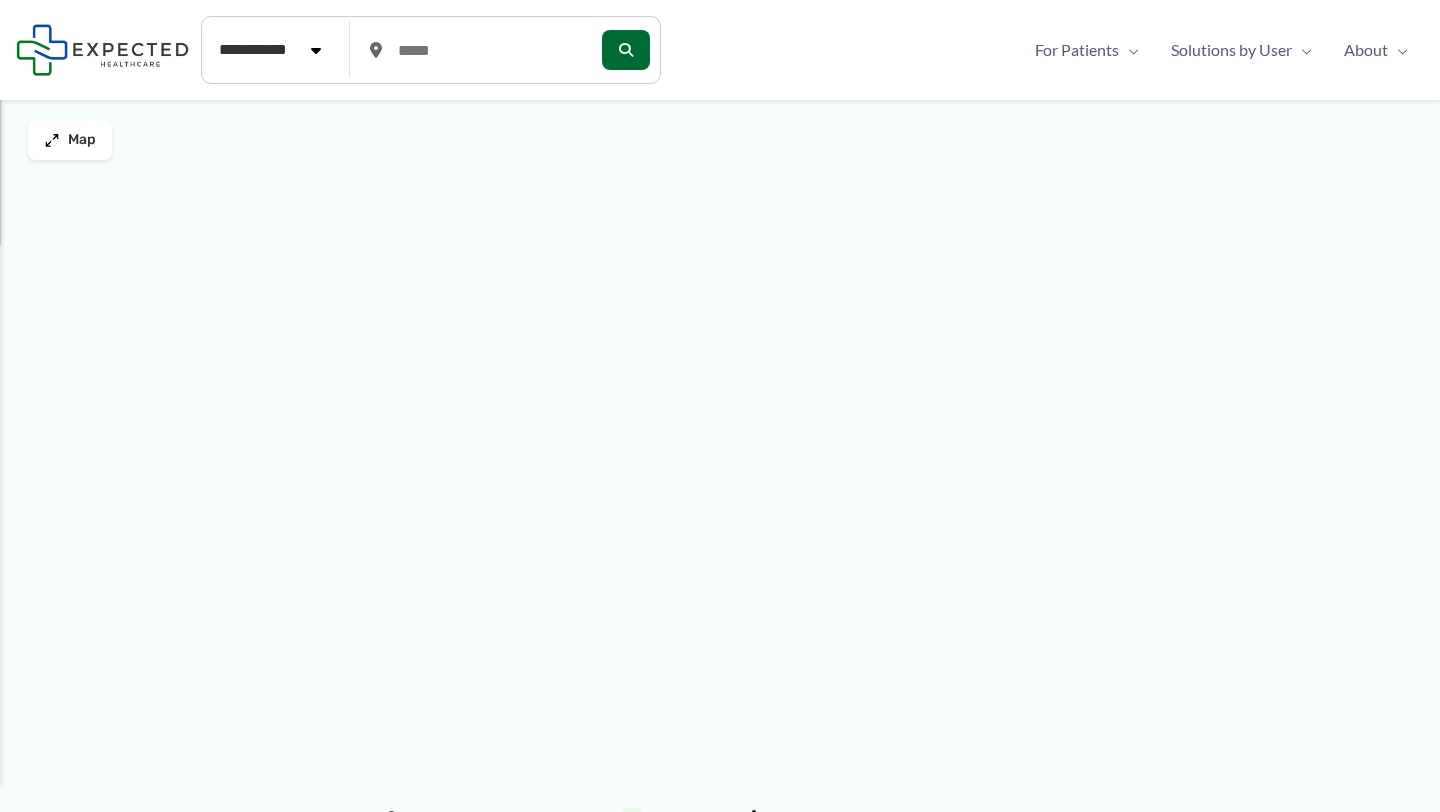 scroll, scrollTop: 0, scrollLeft: 0, axis: both 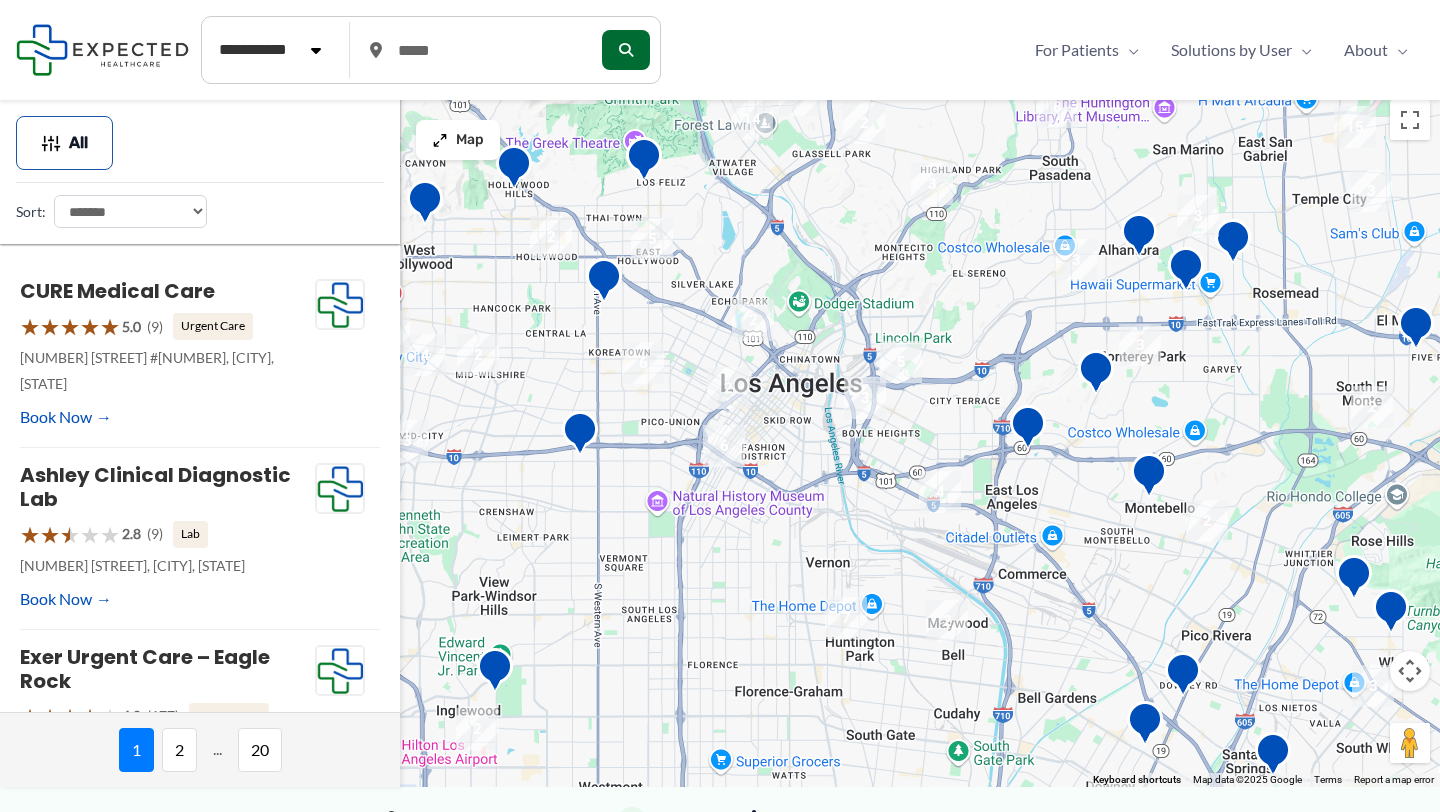 click at bounding box center [720, 438] 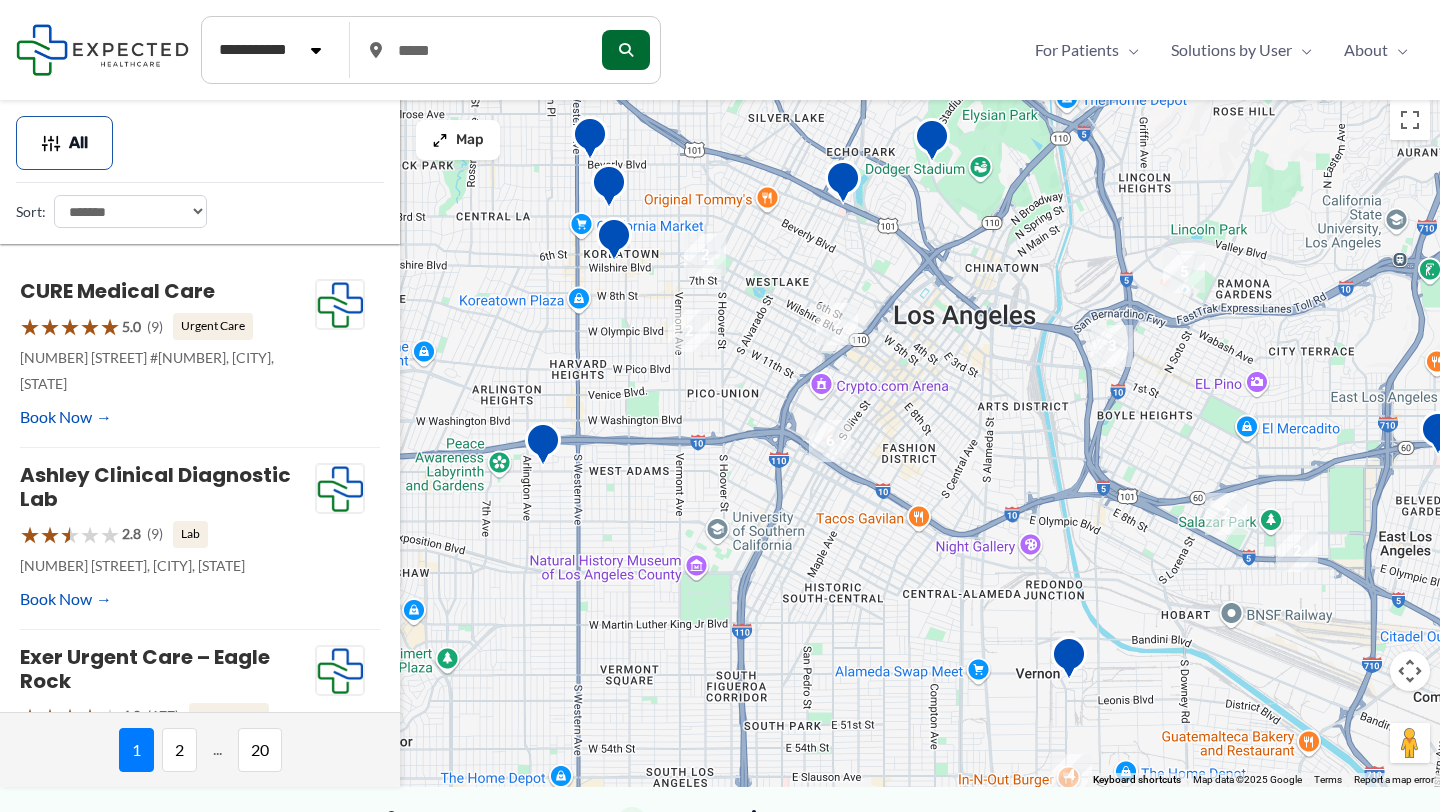 drag, startPoint x: 719, startPoint y: 433, endPoint x: 952, endPoint y: 489, distance: 239.63513 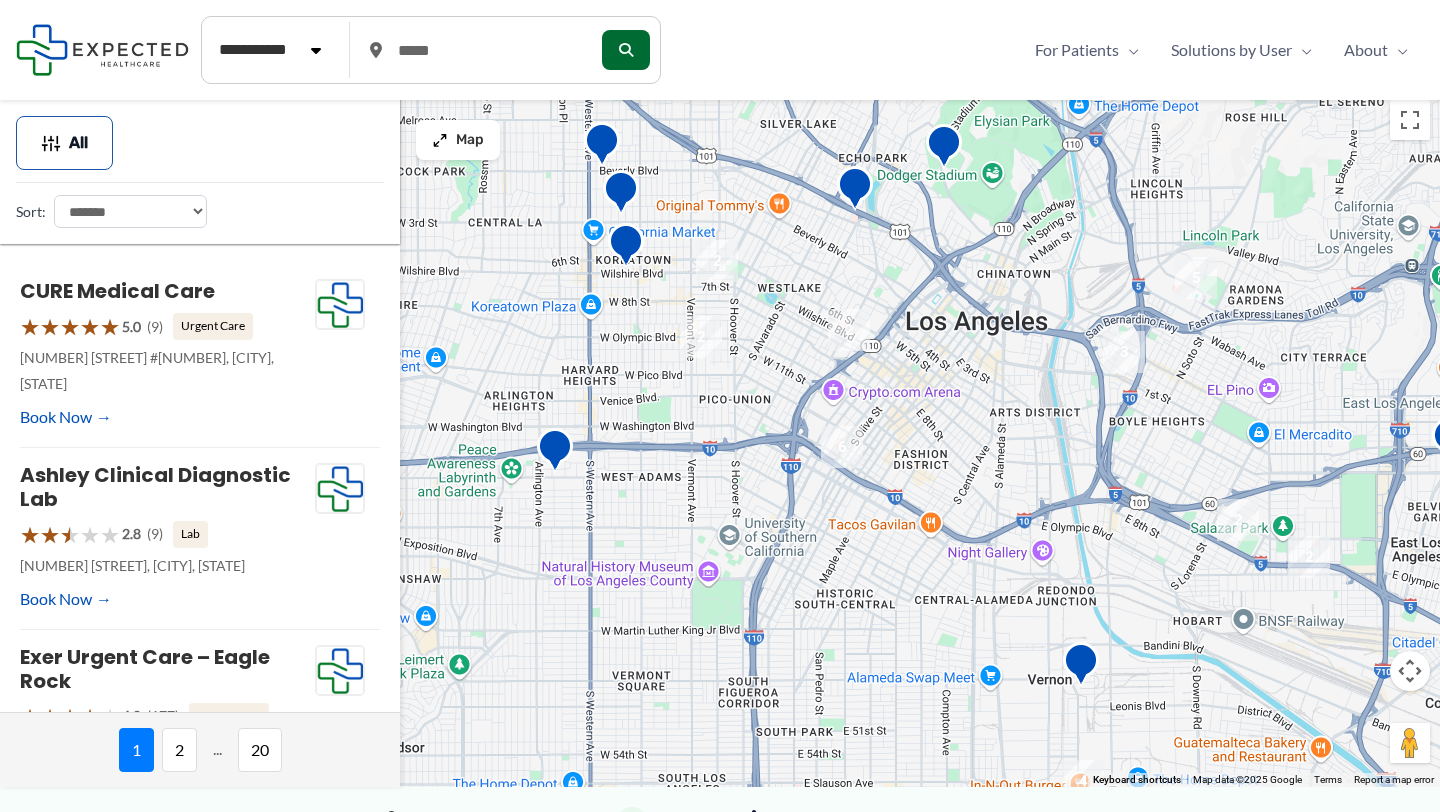click at bounding box center (720, 438) 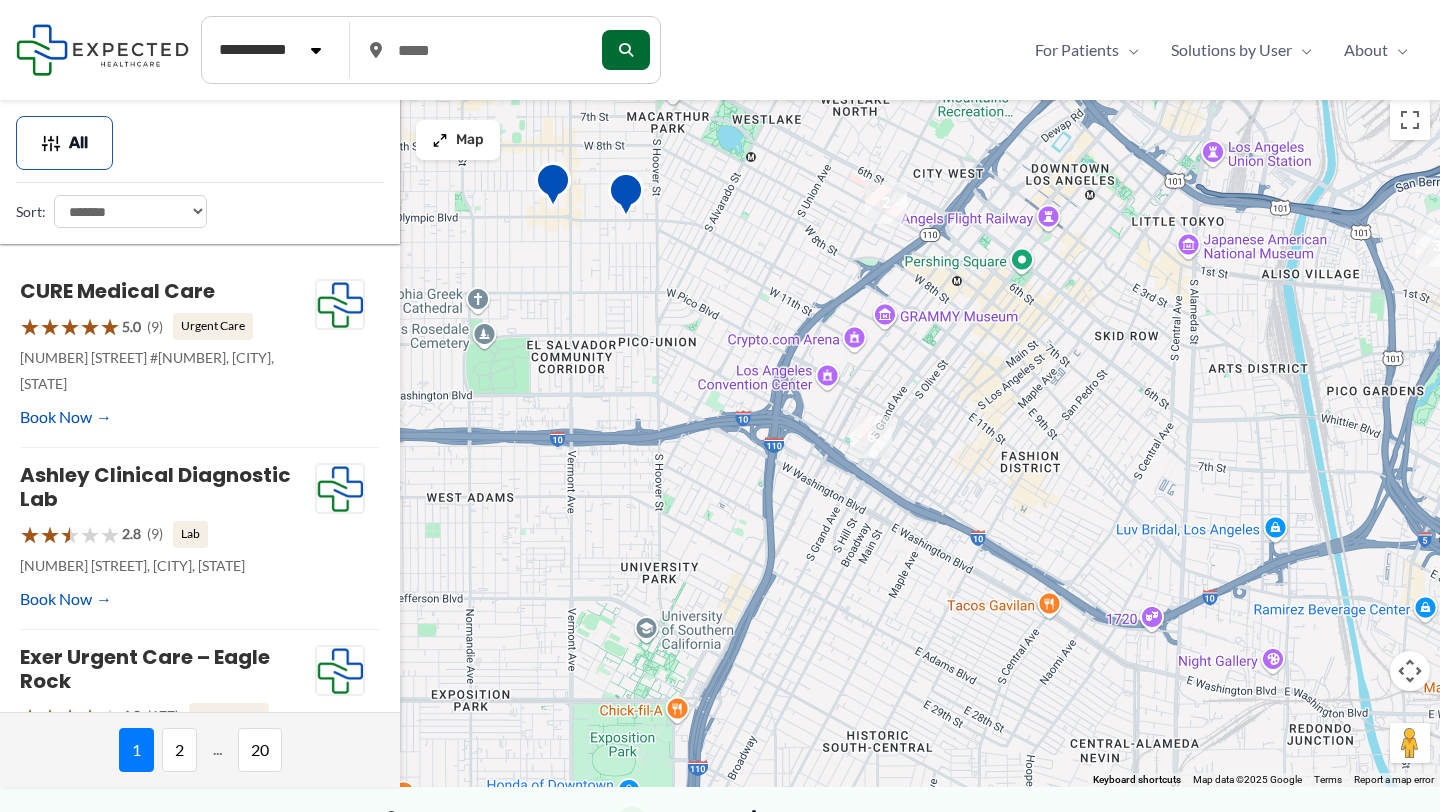 drag, startPoint x: 786, startPoint y: 437, endPoint x: 931, endPoint y: 470, distance: 148.70776 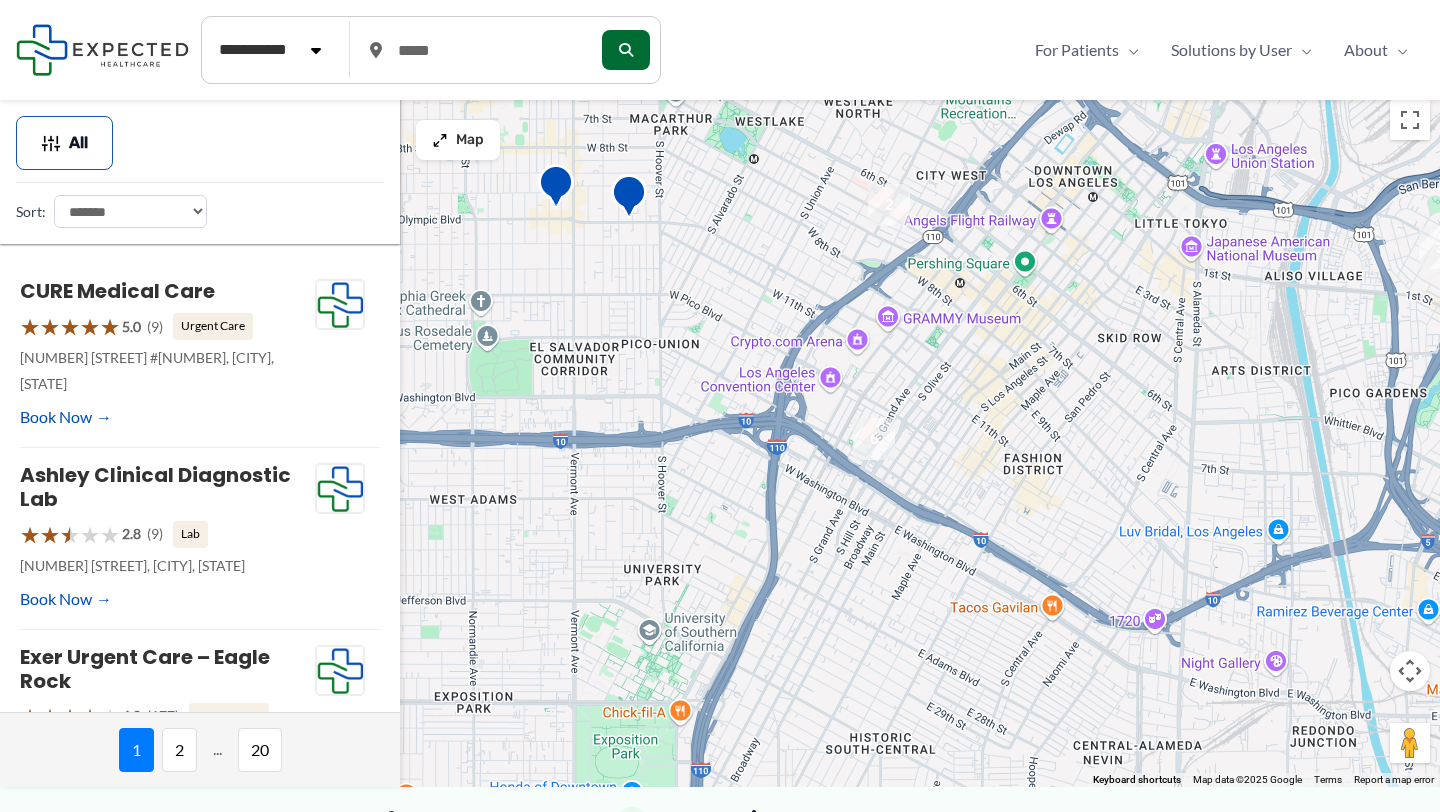 click at bounding box center [720, 438] 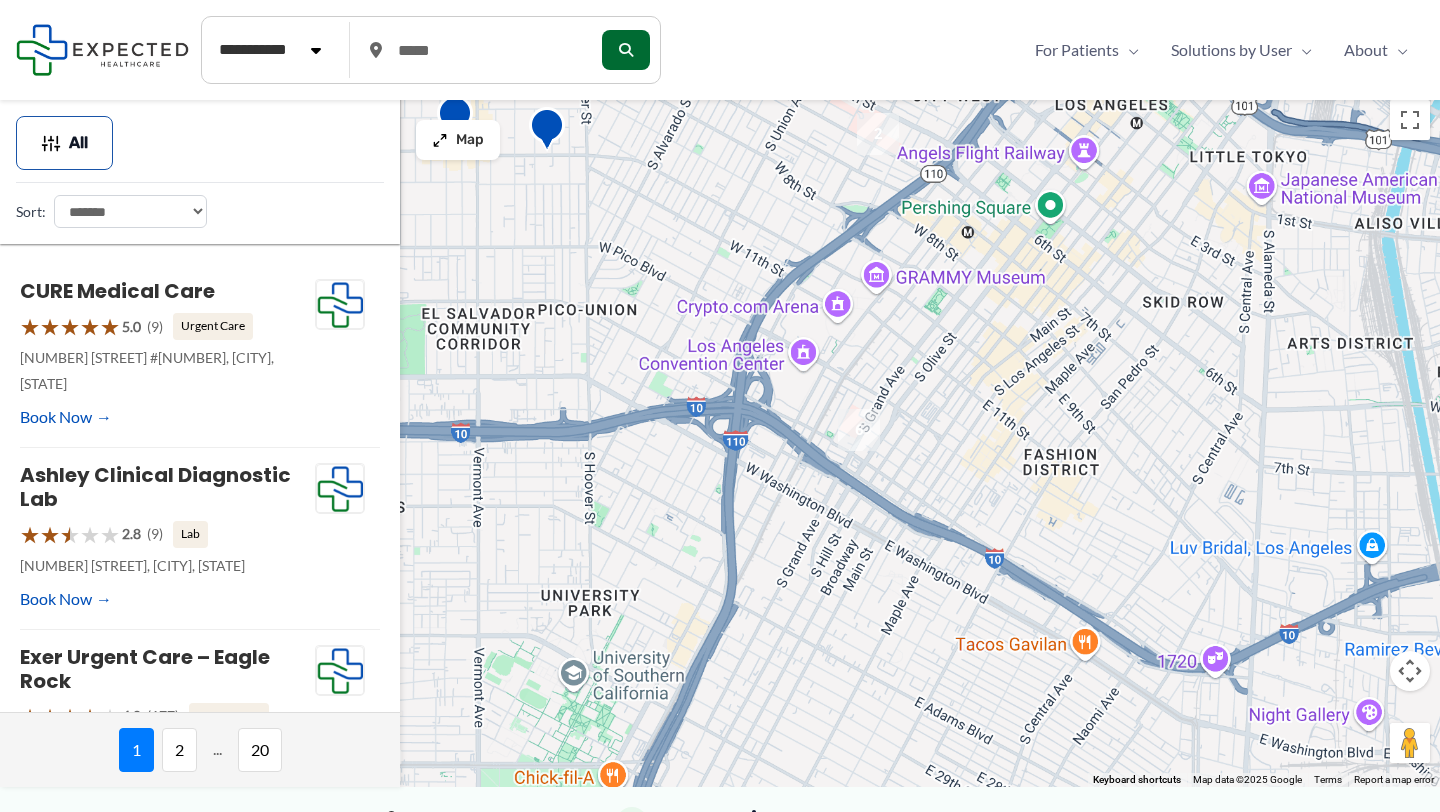 click at bounding box center (720, 438) 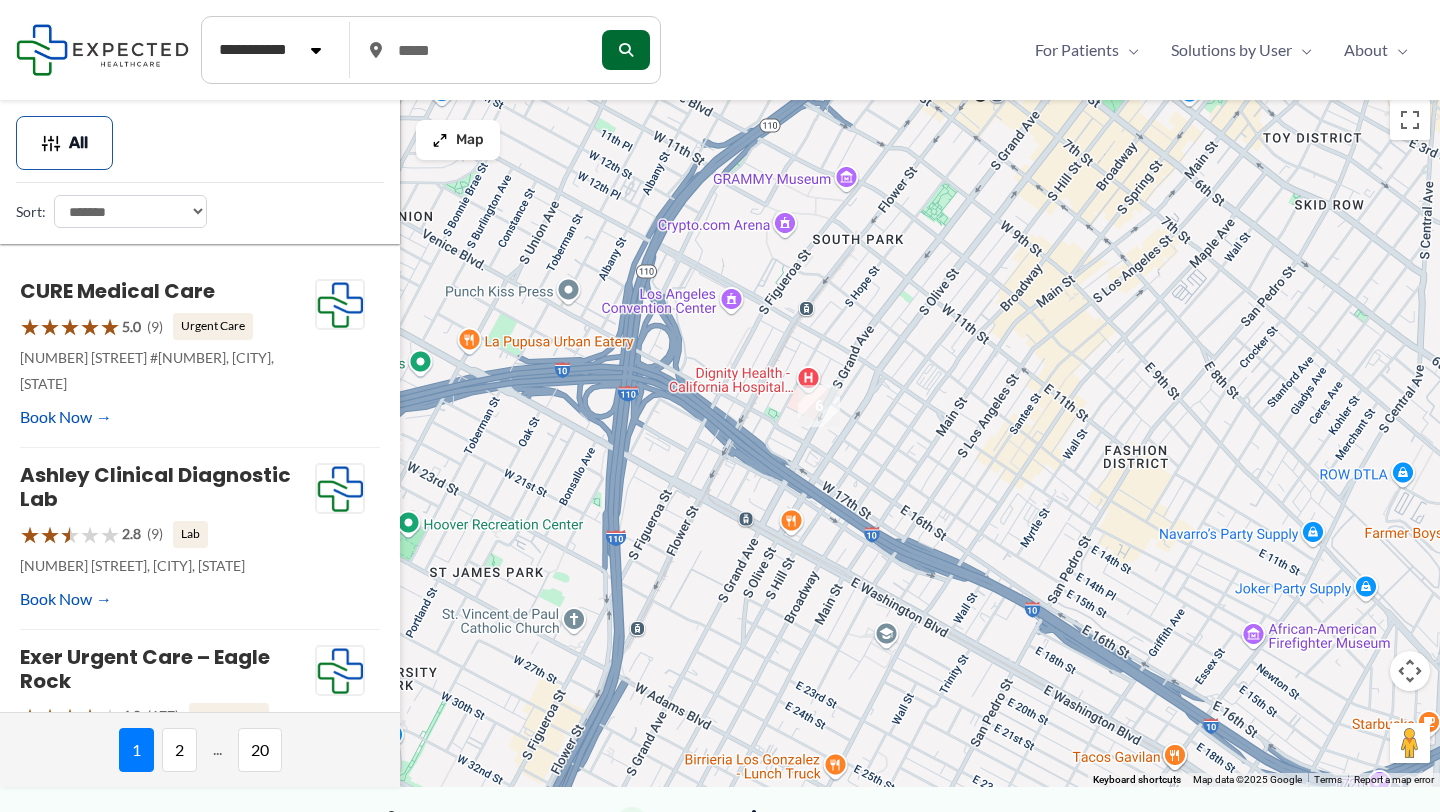click at bounding box center [720, 438] 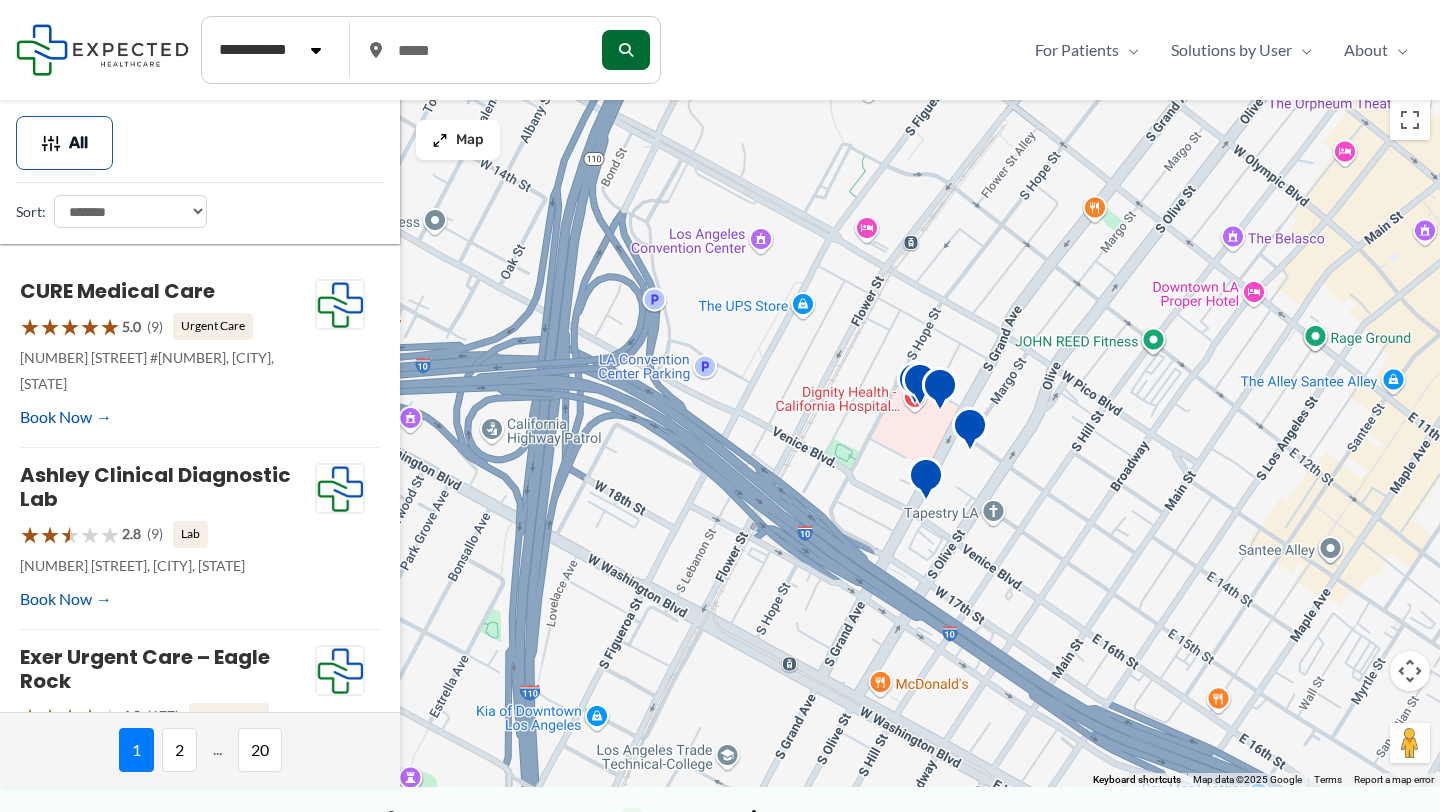 drag, startPoint x: 877, startPoint y: 418, endPoint x: 1053, endPoint y: 465, distance: 182.16751 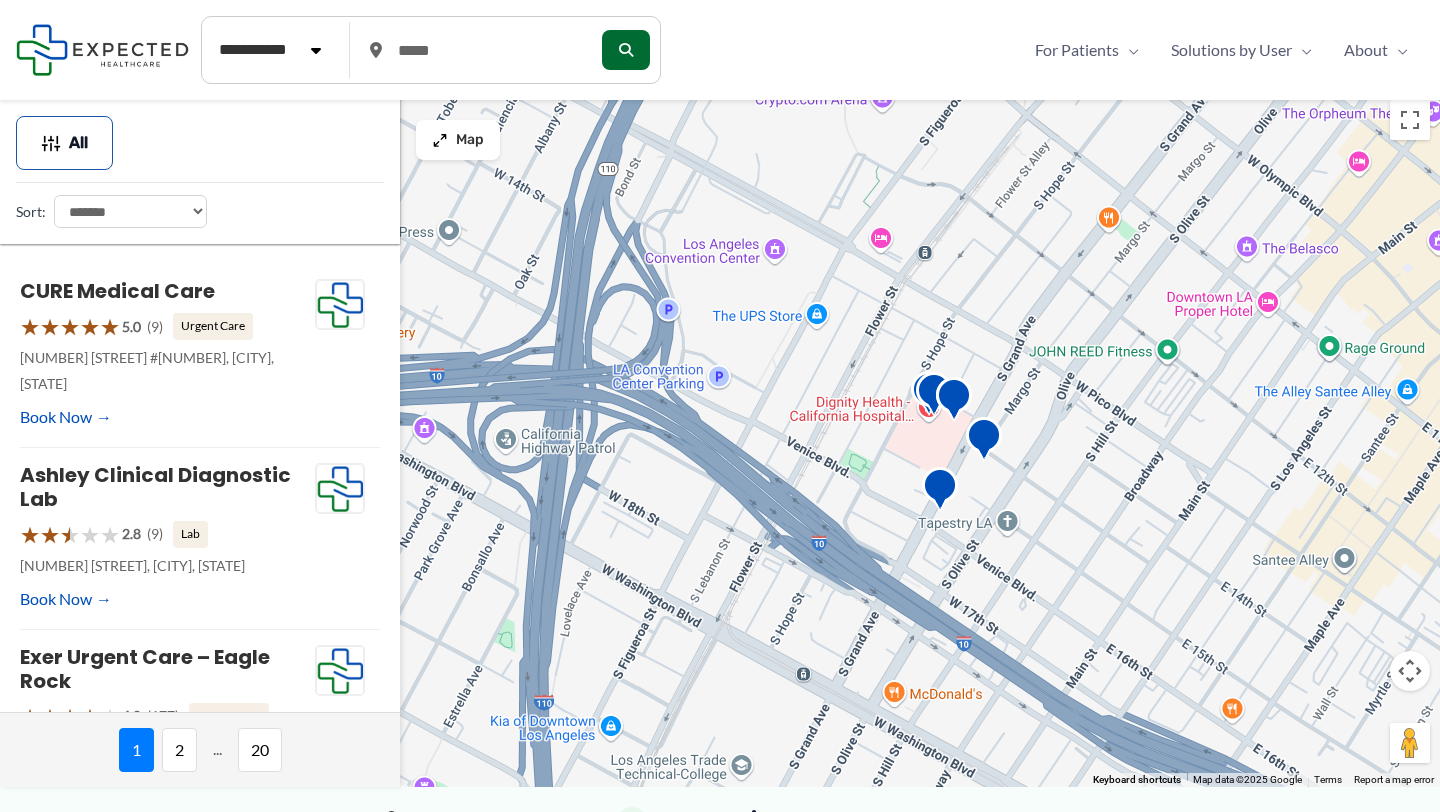 click at bounding box center (720, 438) 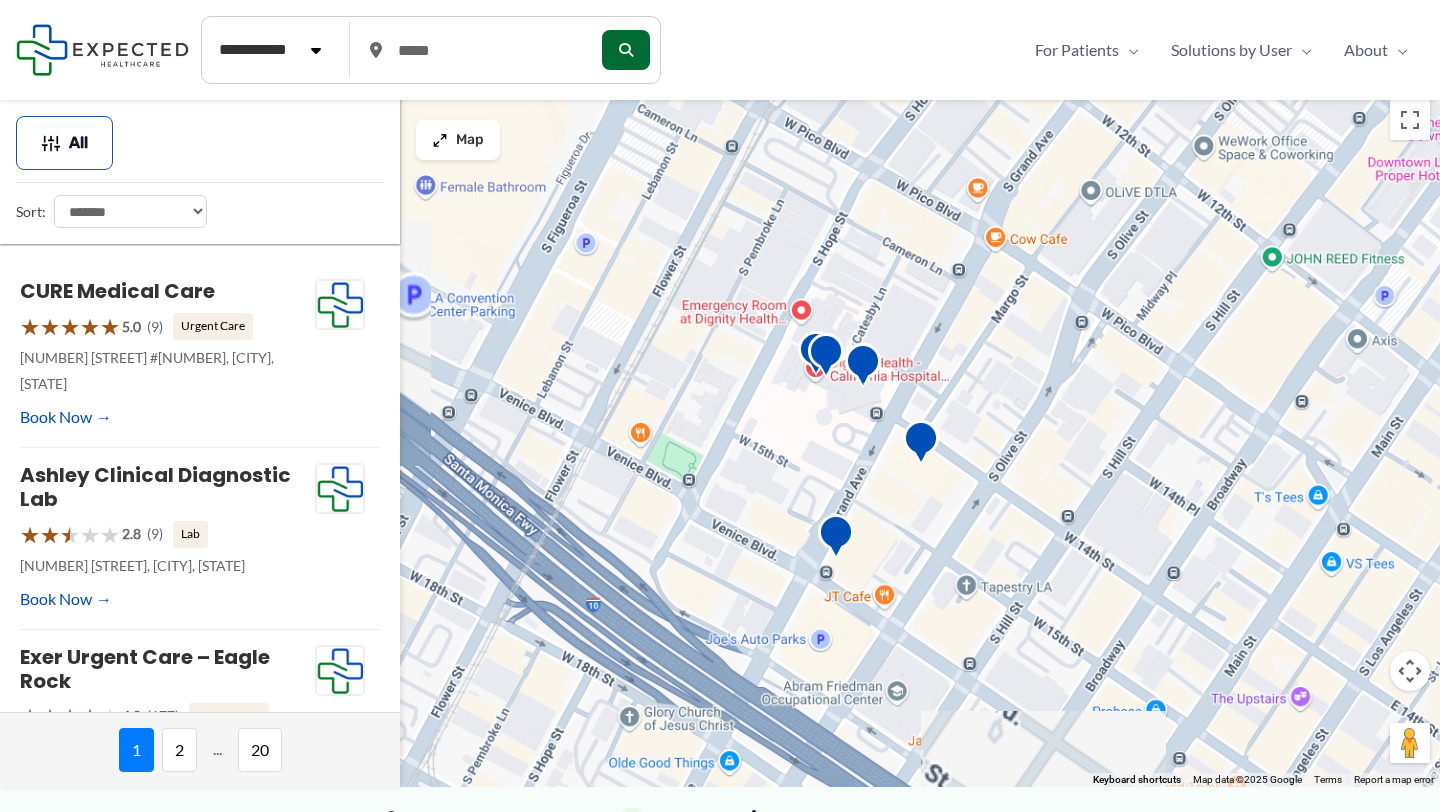 click at bounding box center (720, 438) 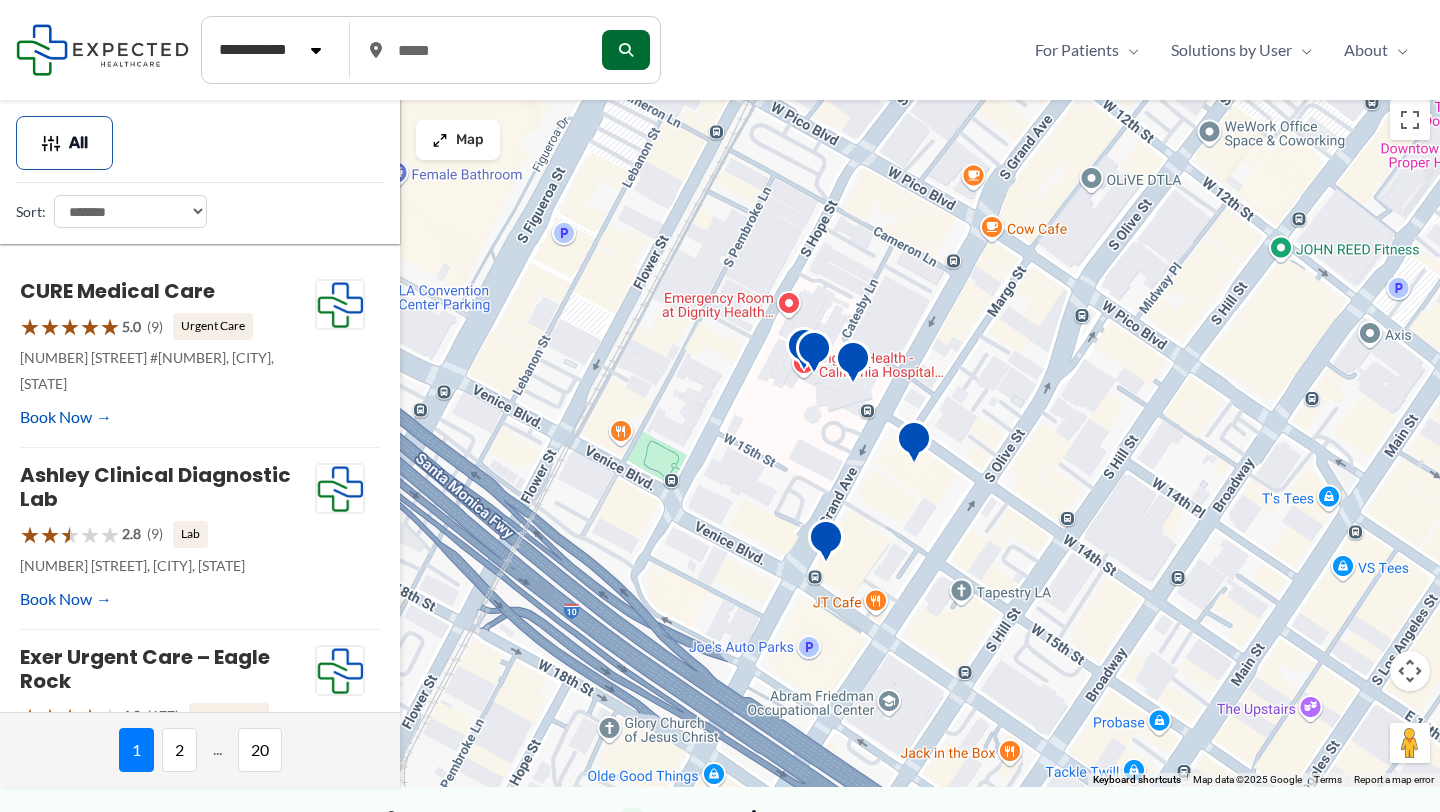 click at bounding box center [720, 438] 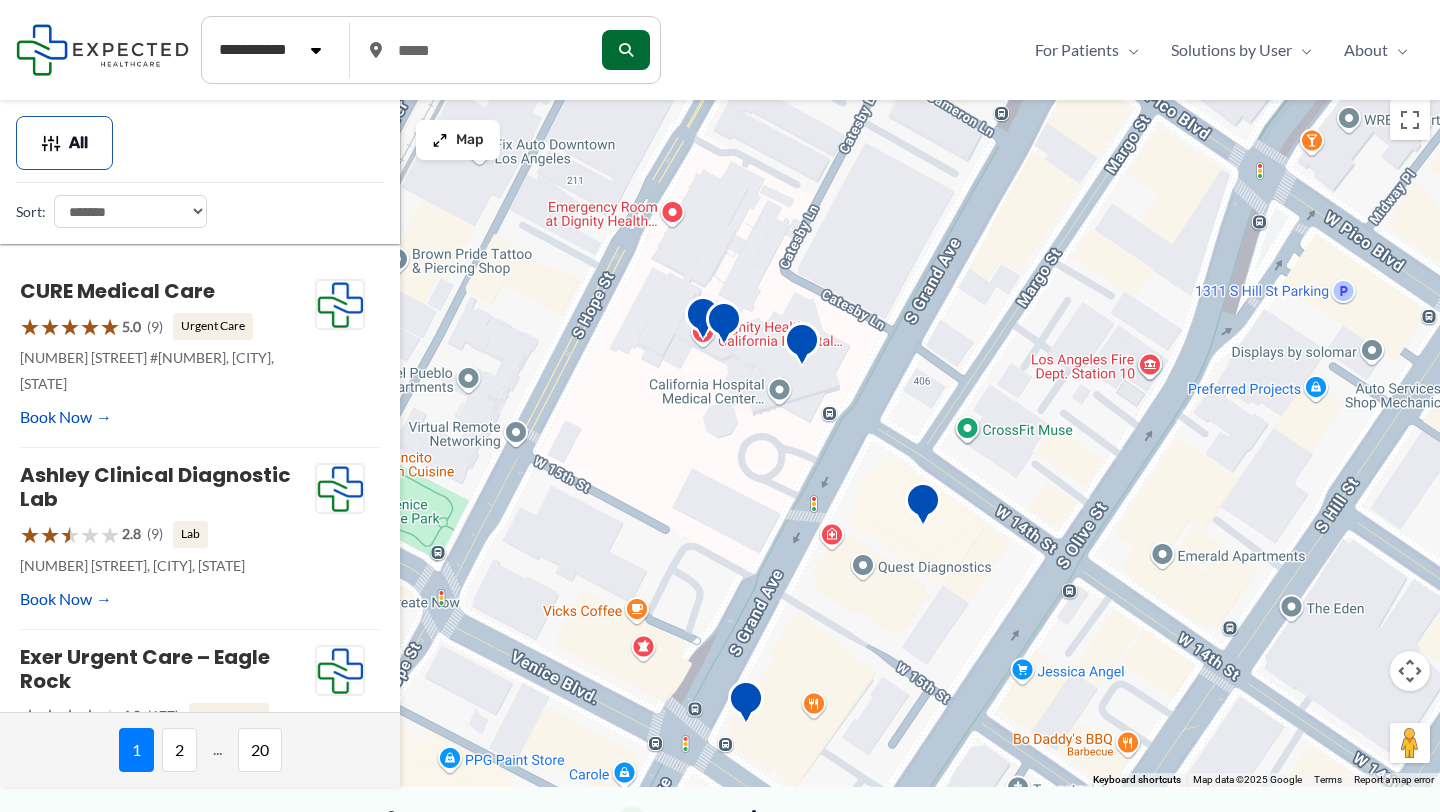 drag, startPoint x: 862, startPoint y: 372, endPoint x: 1010, endPoint y: 429, distance: 158.59697 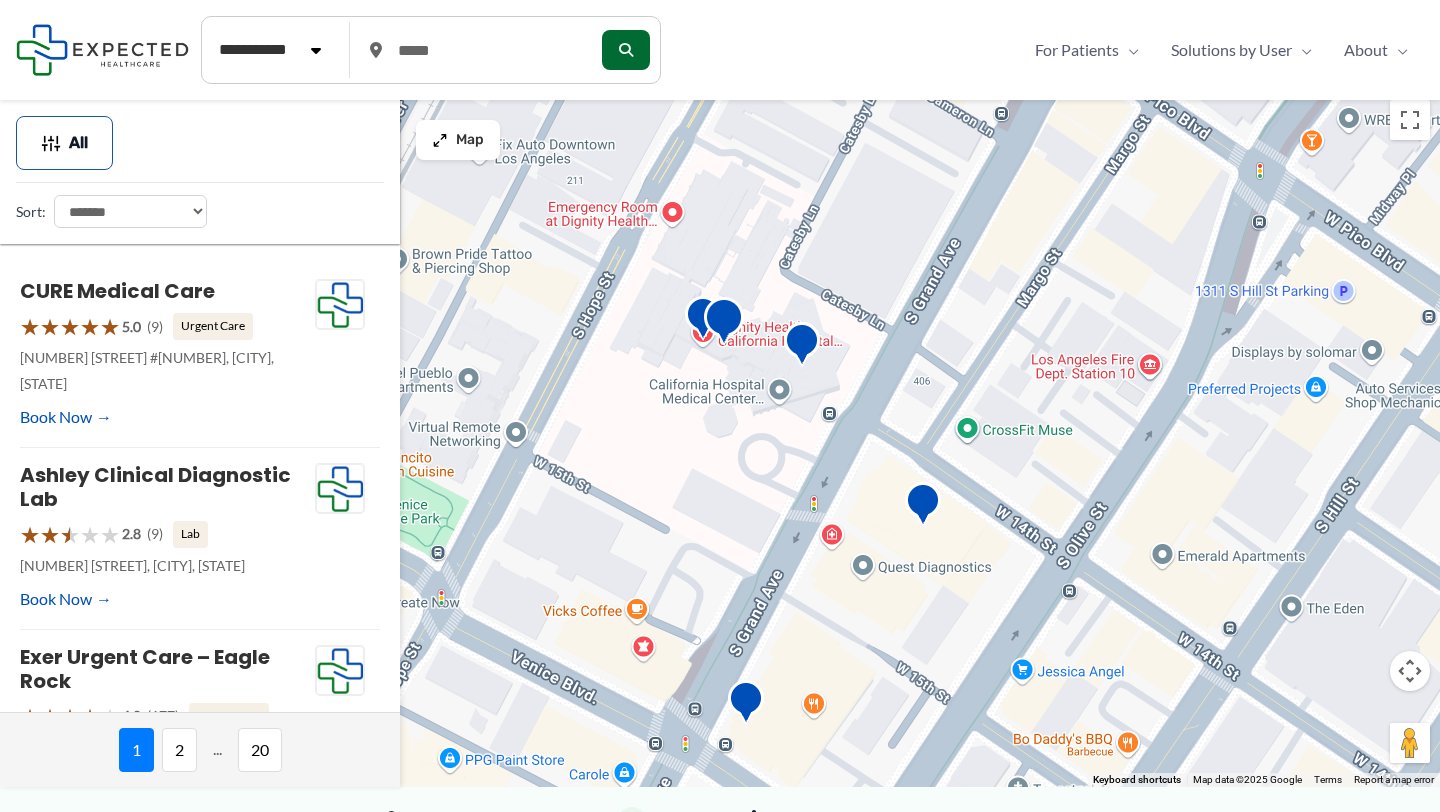 click at bounding box center (724, 324) 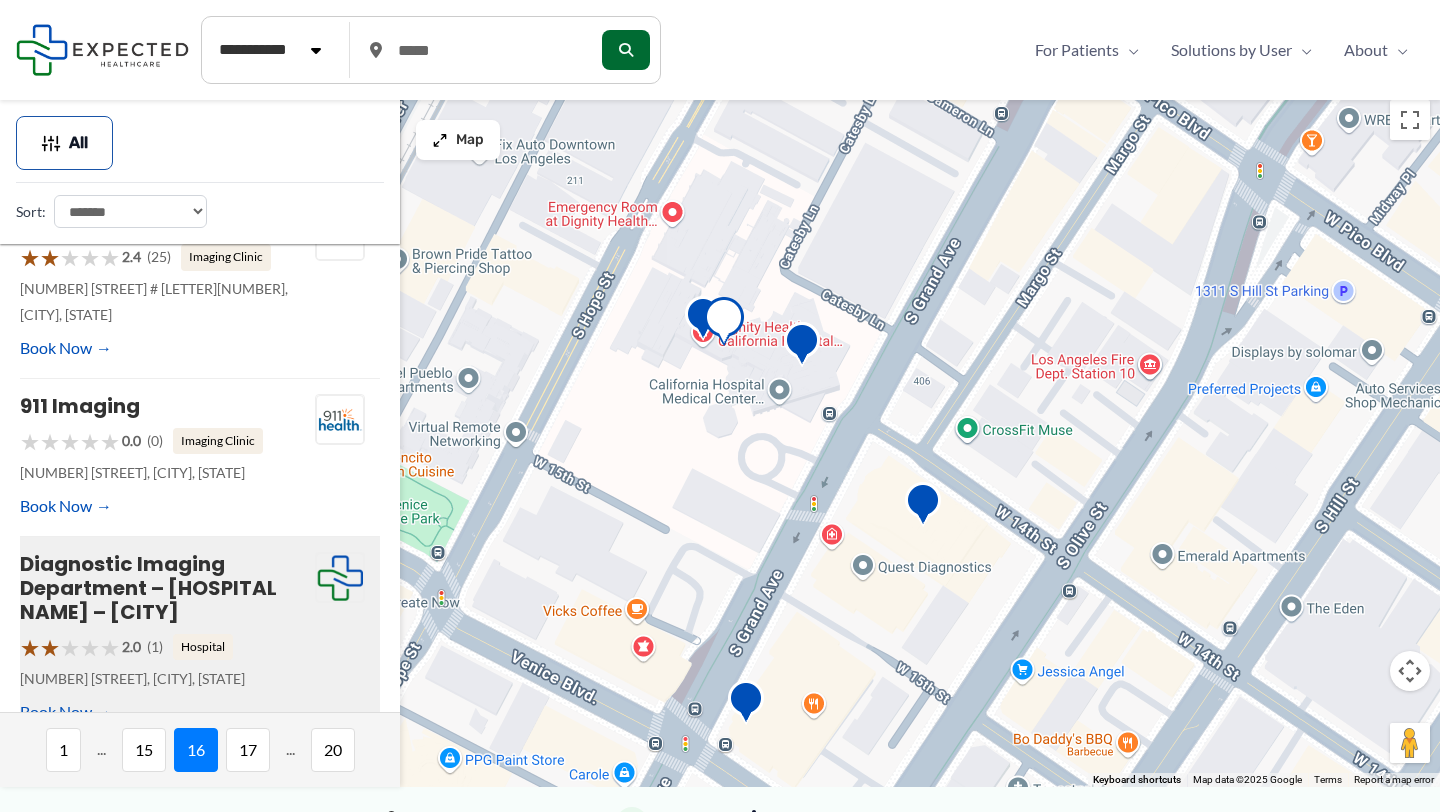 scroll, scrollTop: 1164, scrollLeft: 0, axis: vertical 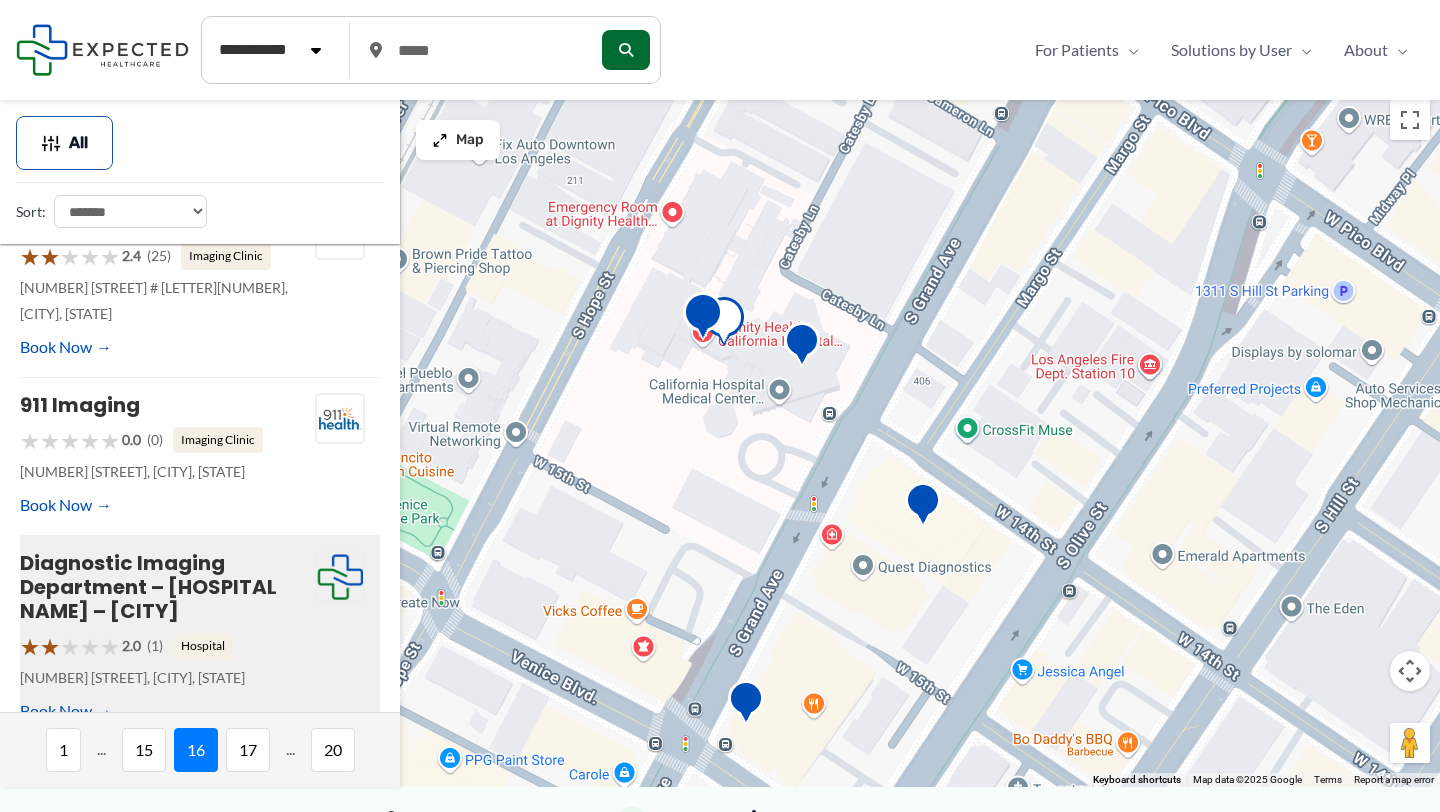 click at bounding box center (703, 319) 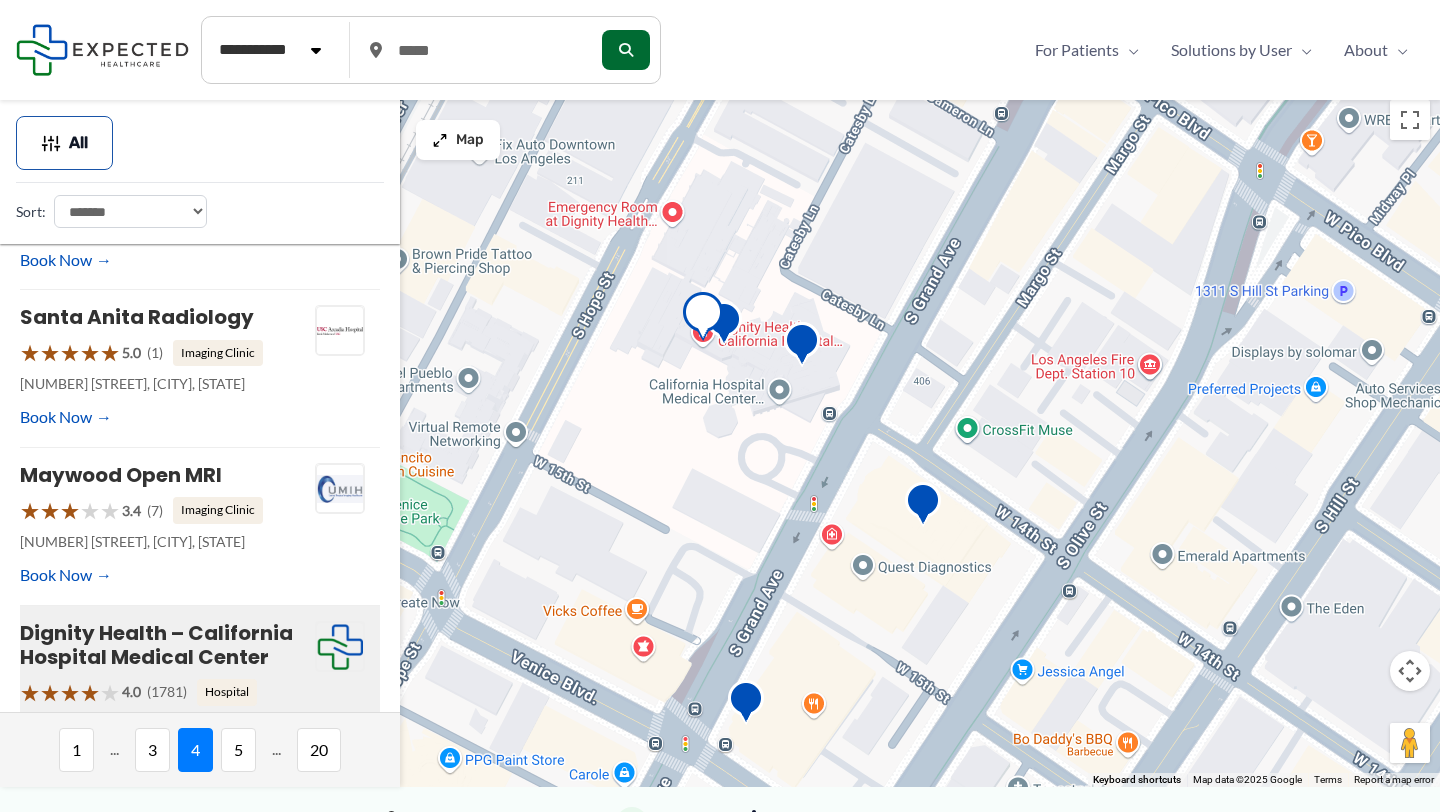 scroll, scrollTop: 886, scrollLeft: 0, axis: vertical 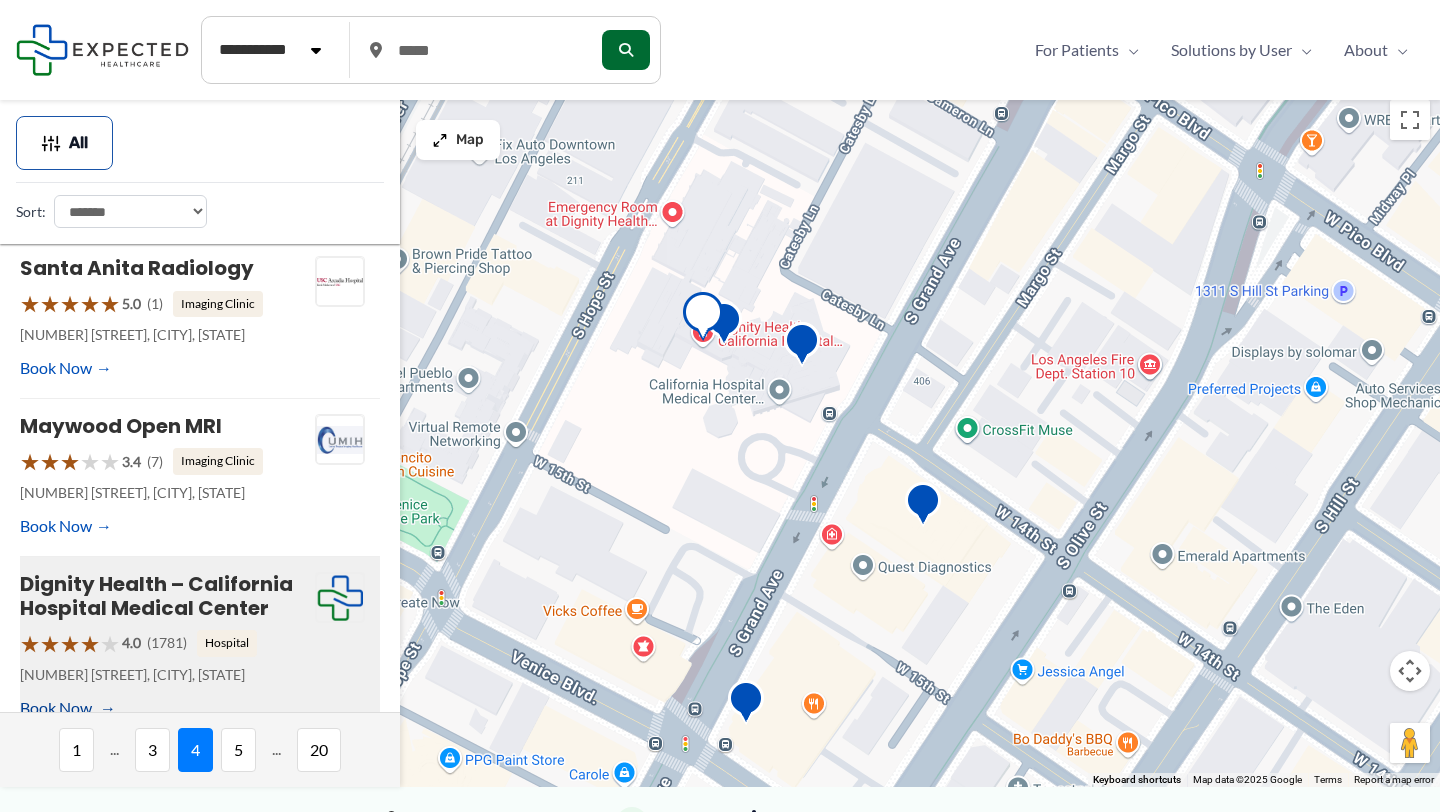 click on "Book Now" at bounding box center (66, 708) 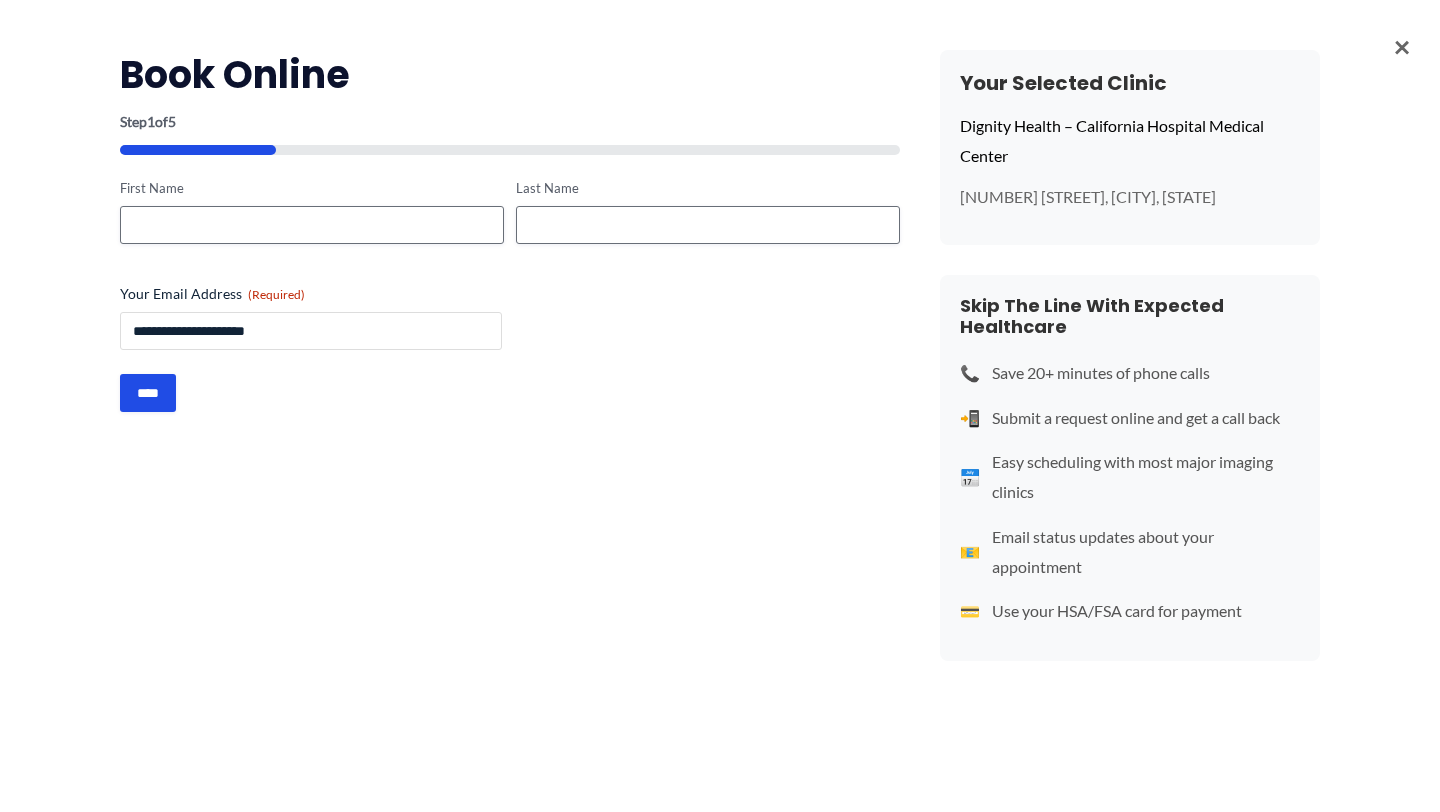 drag, startPoint x: 305, startPoint y: 344, endPoint x: 56, endPoint y: 335, distance: 249.1626 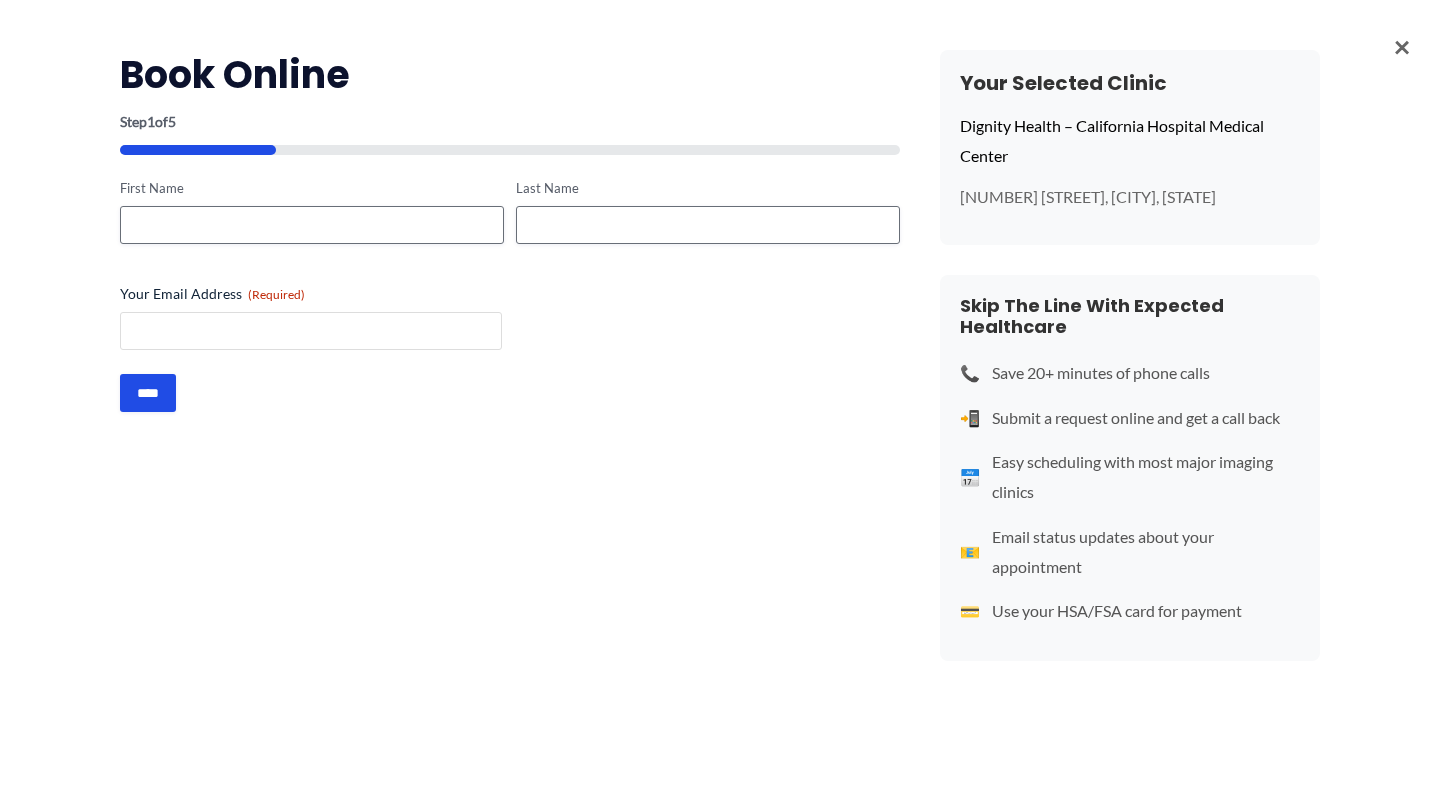 type 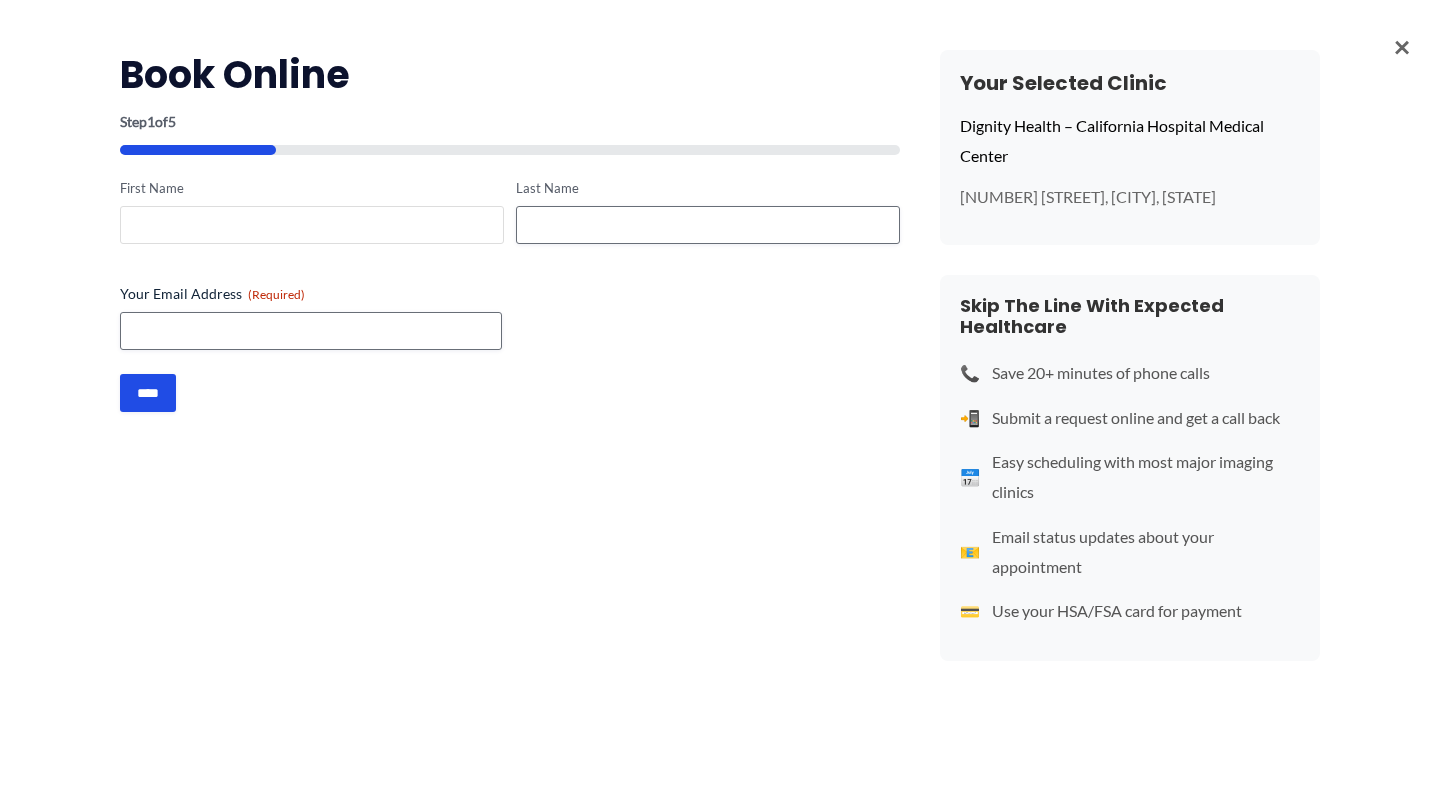 click on "First Name" at bounding box center [312, 225] 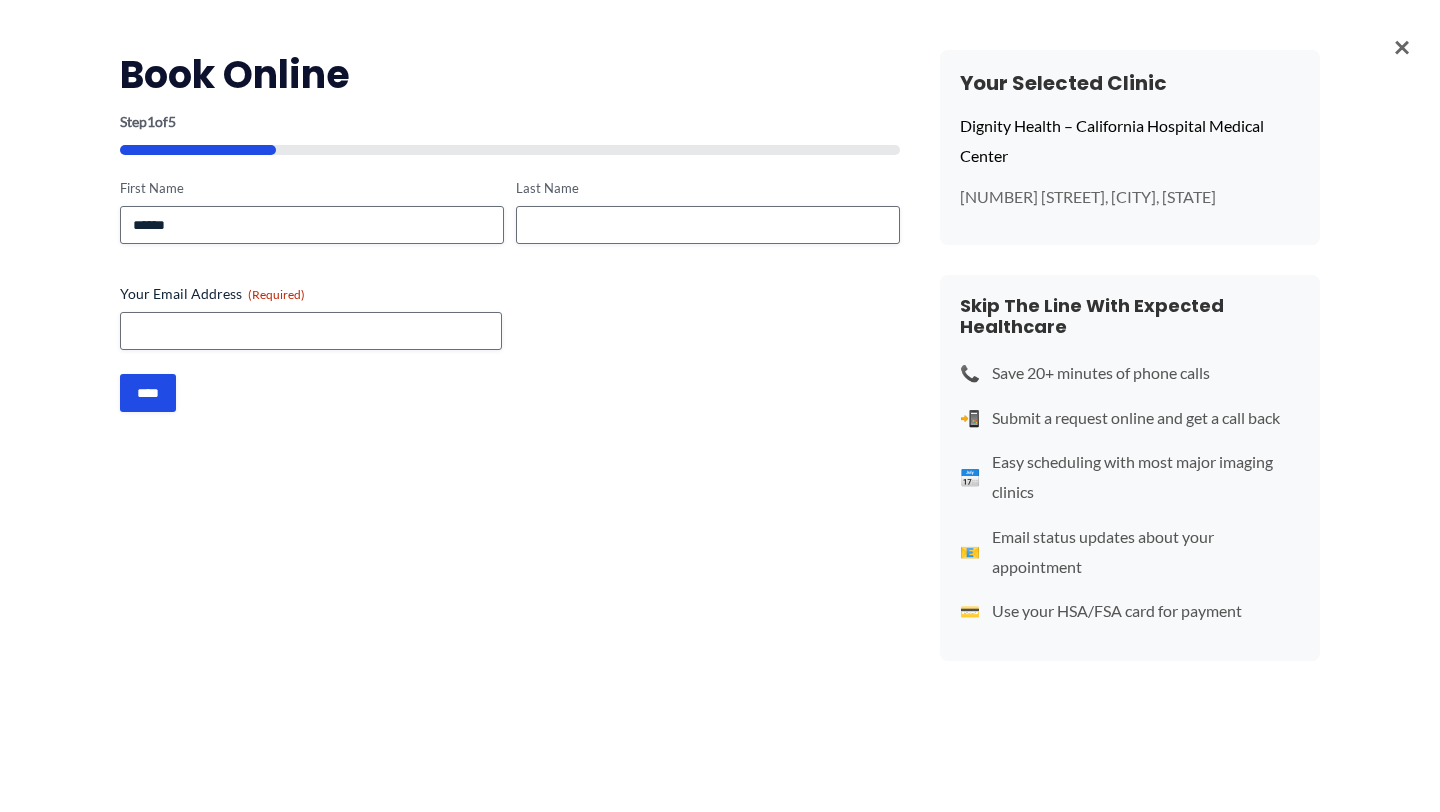 type on "**********" 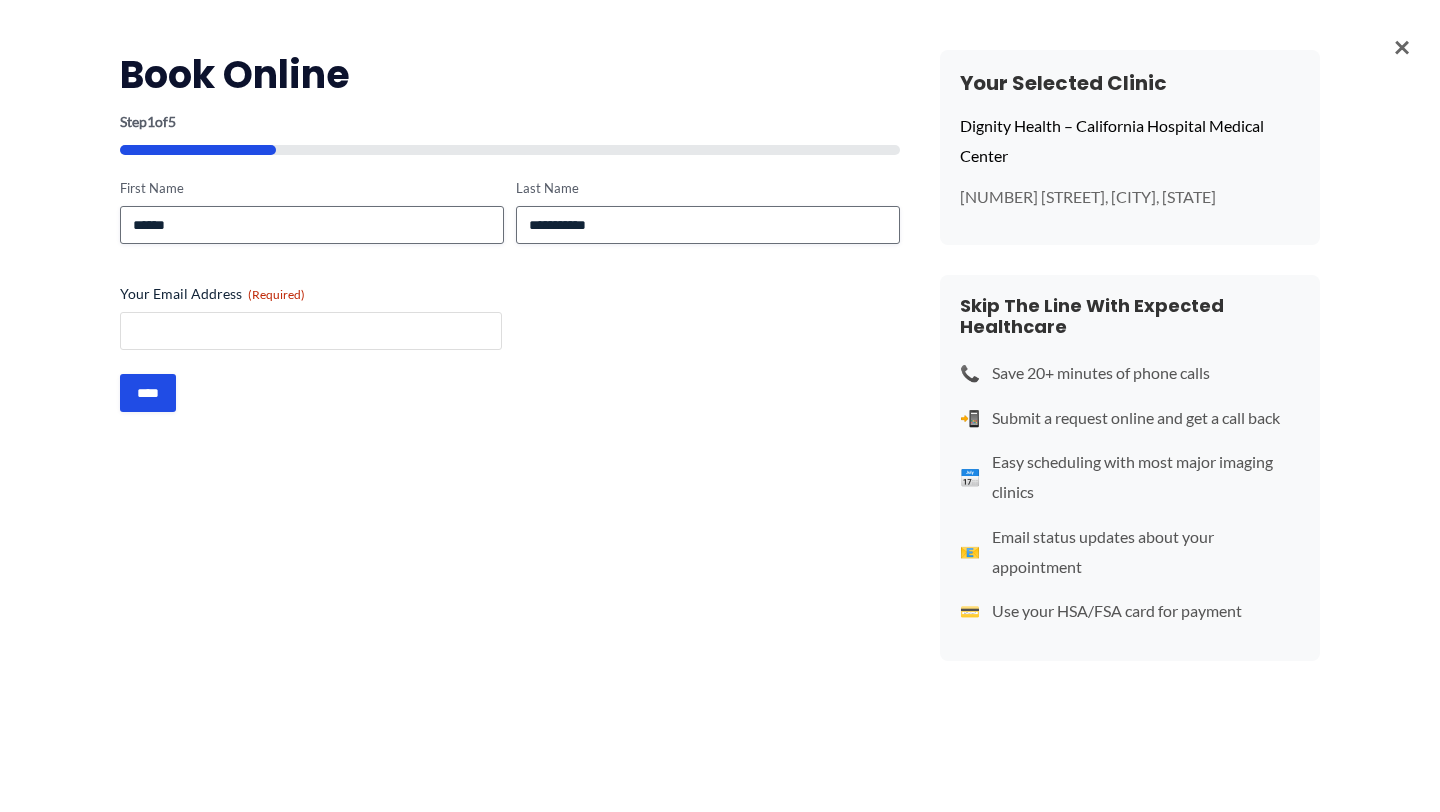 click on "Your Email Address (Required)" at bounding box center [311, 331] 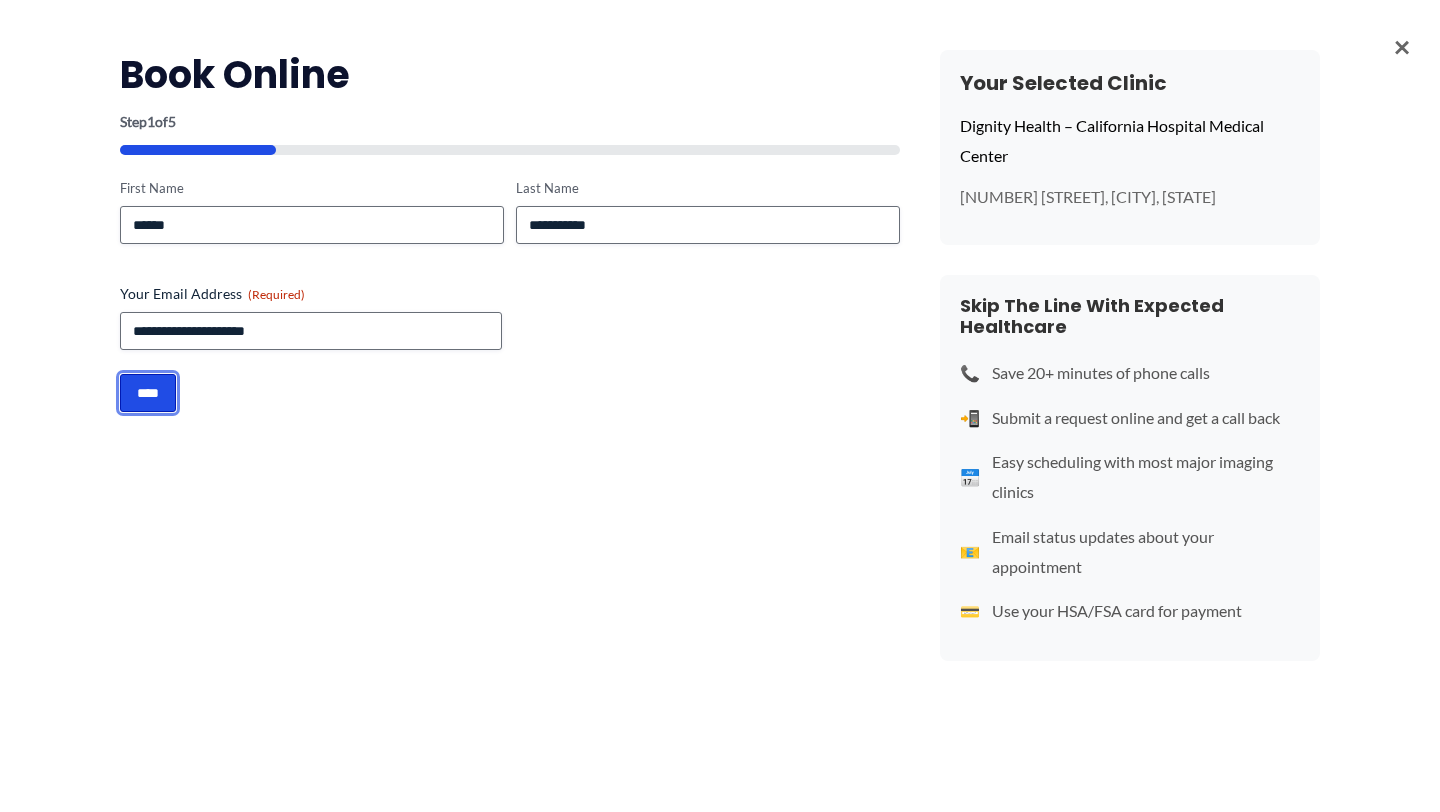 click on "****" at bounding box center (148, 393) 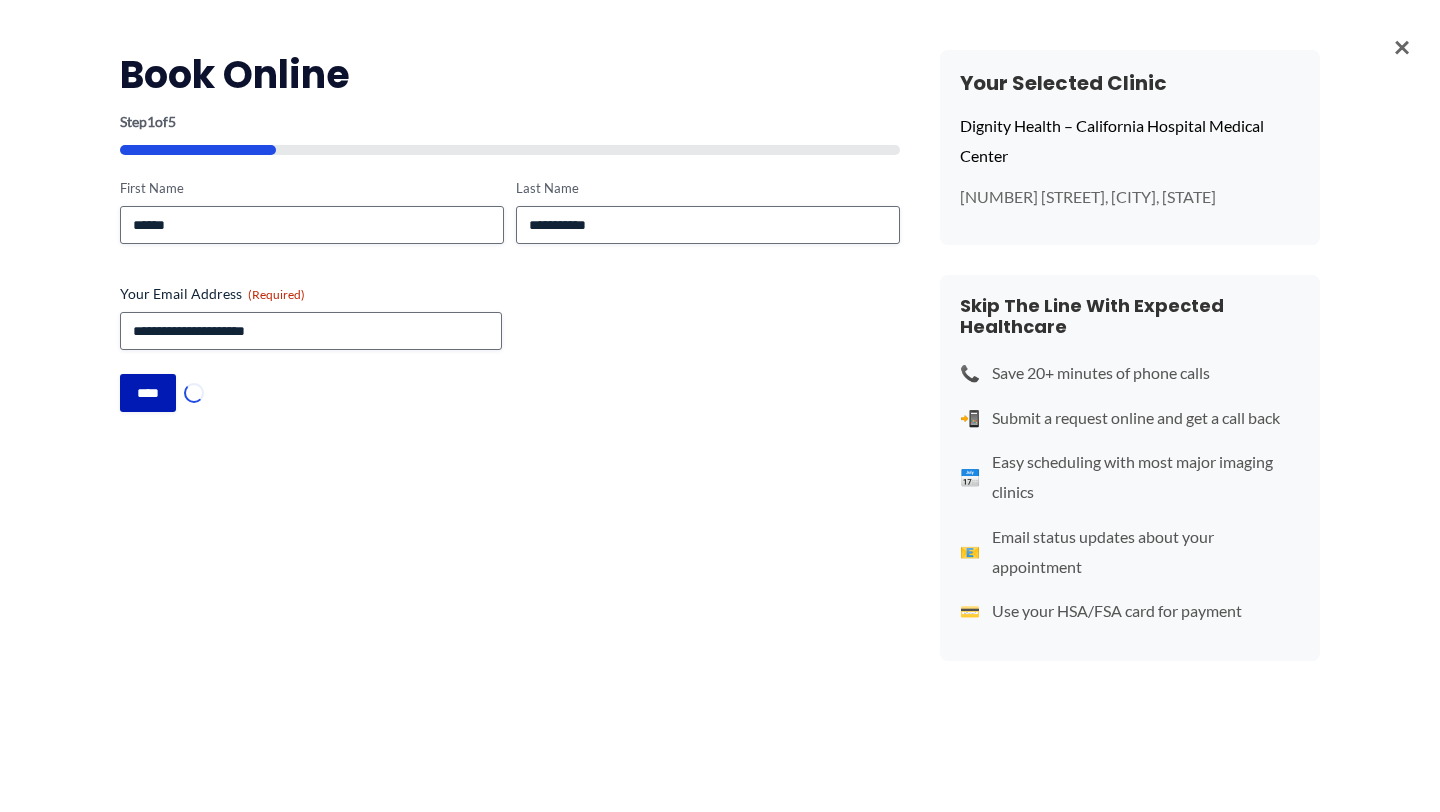 scroll, scrollTop: 0, scrollLeft: 0, axis: both 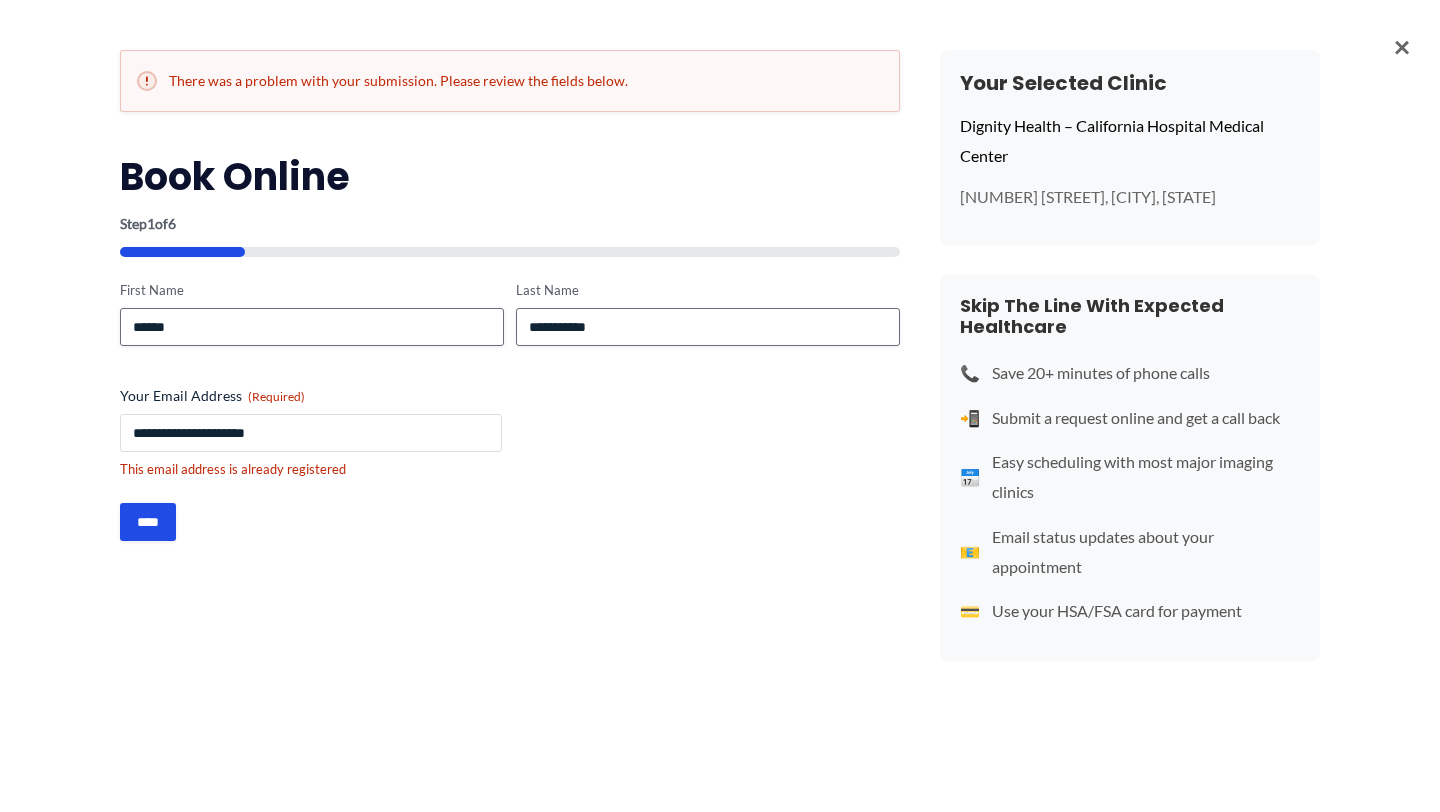 click on "**********" at bounding box center [311, 433] 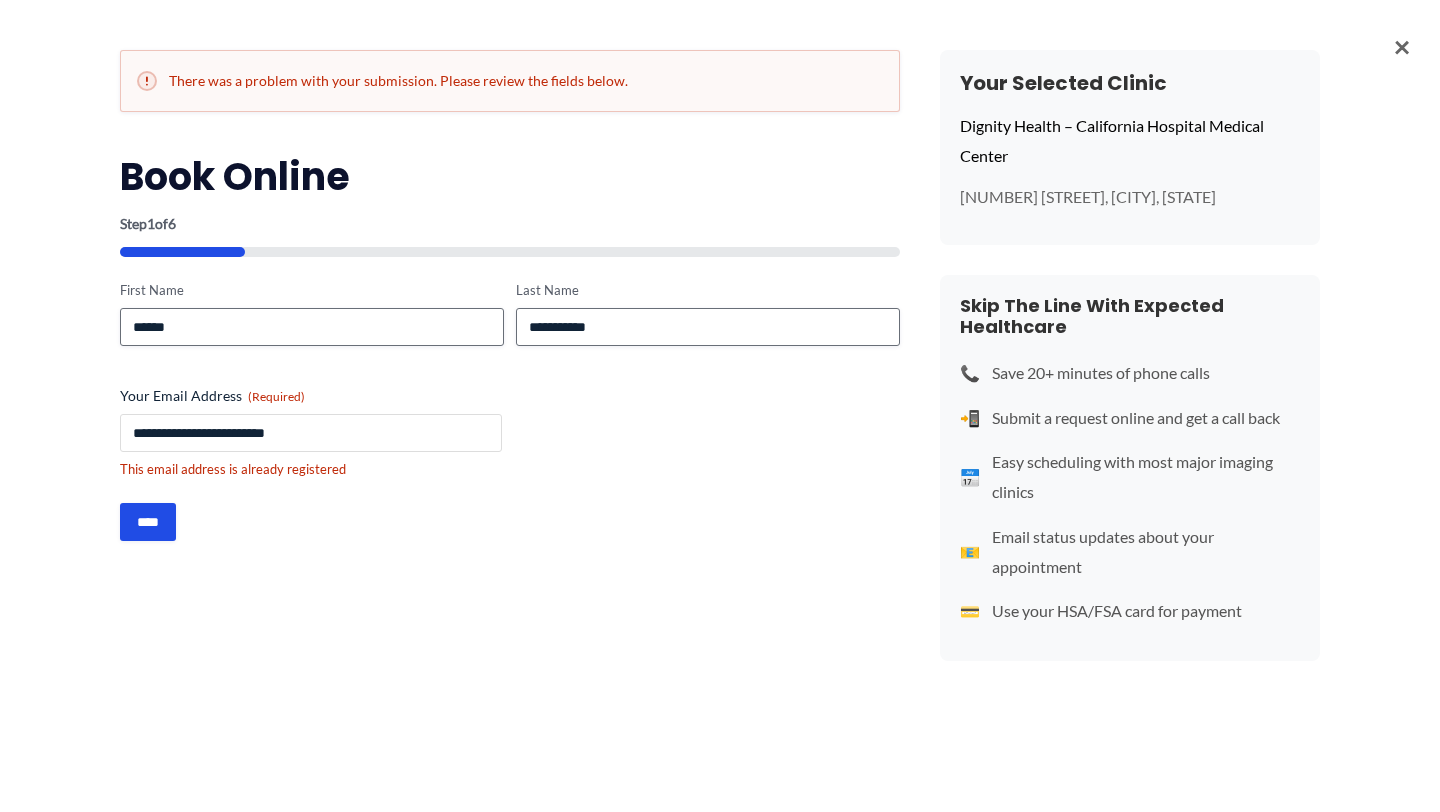 click on "**********" at bounding box center (311, 433) 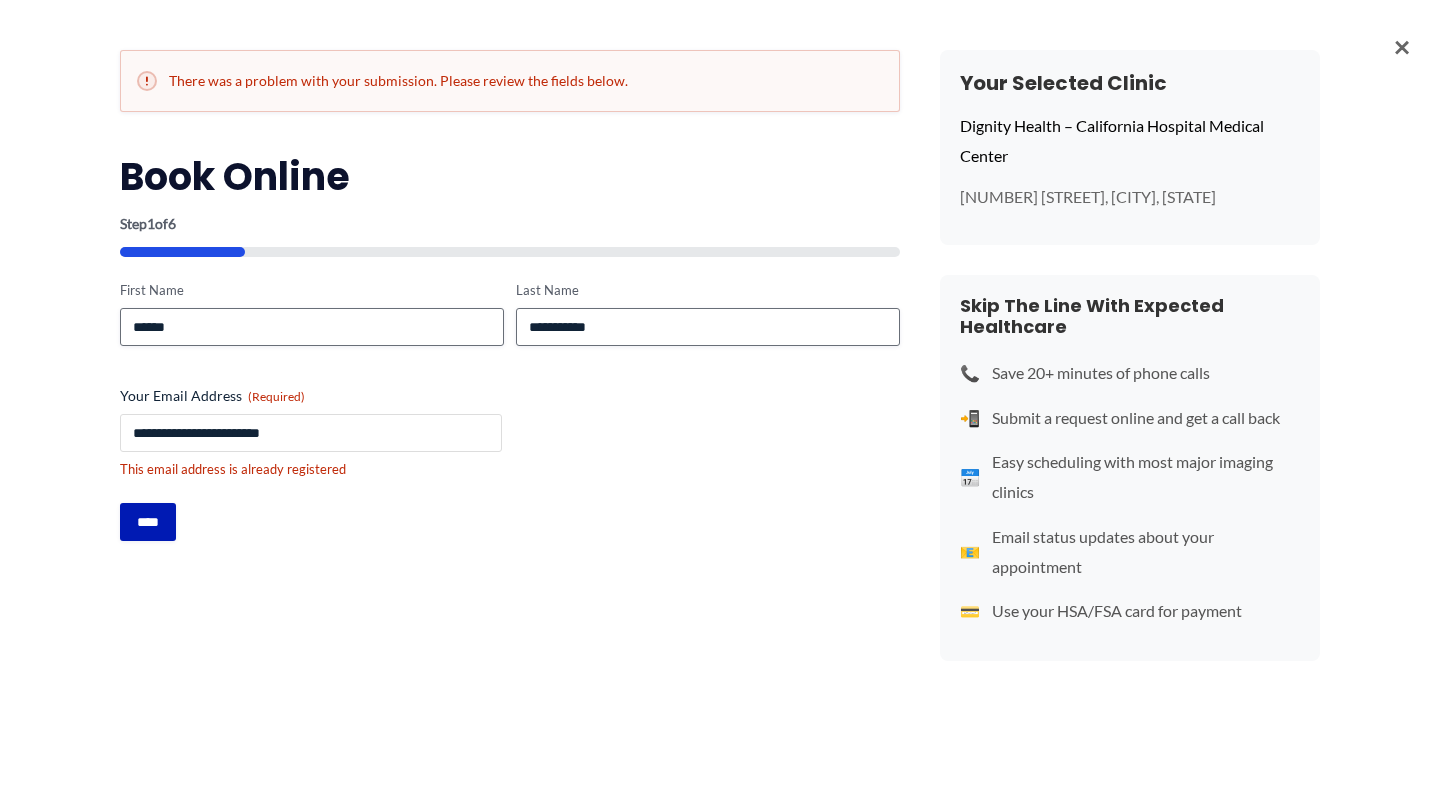 type on "**********" 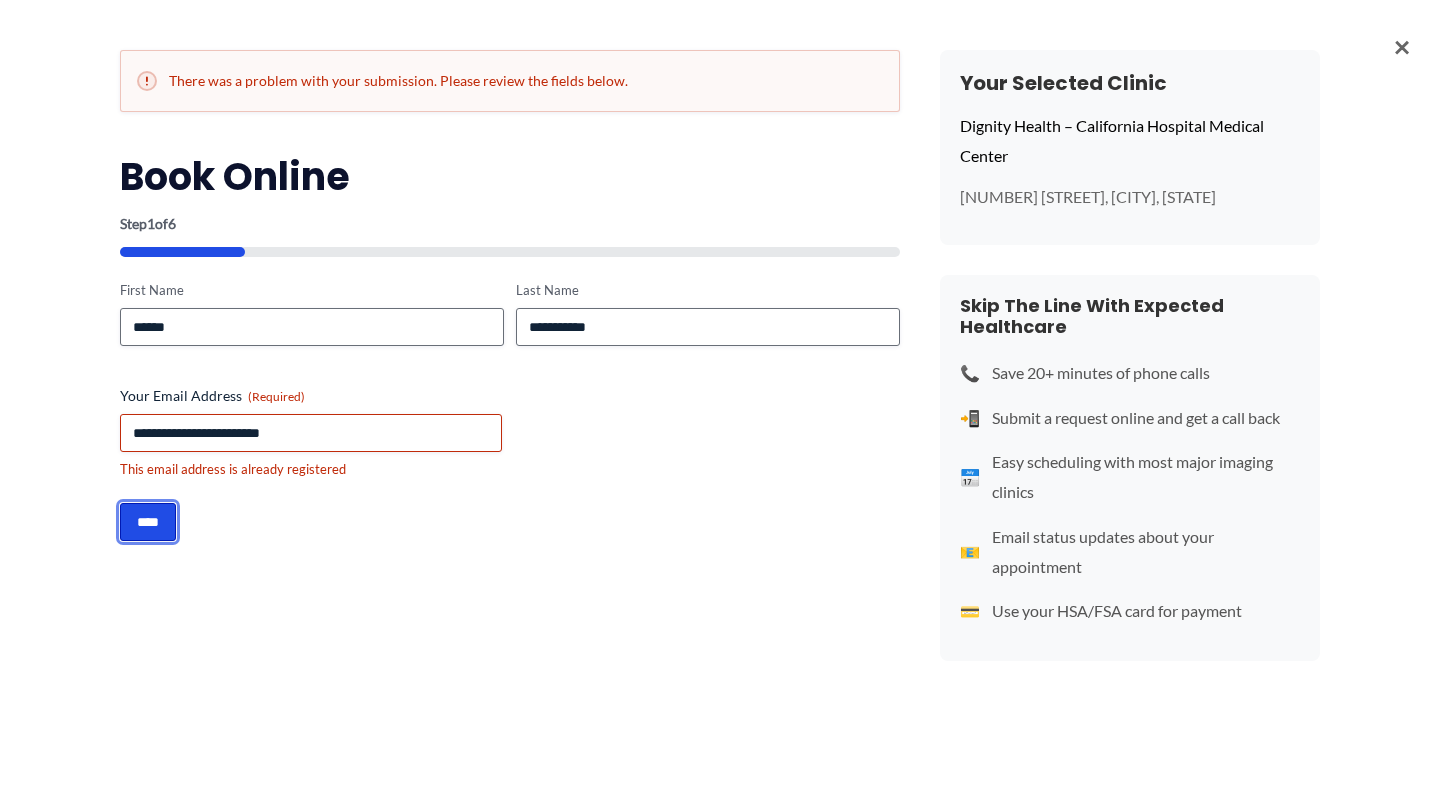 click on "****" at bounding box center (148, 522) 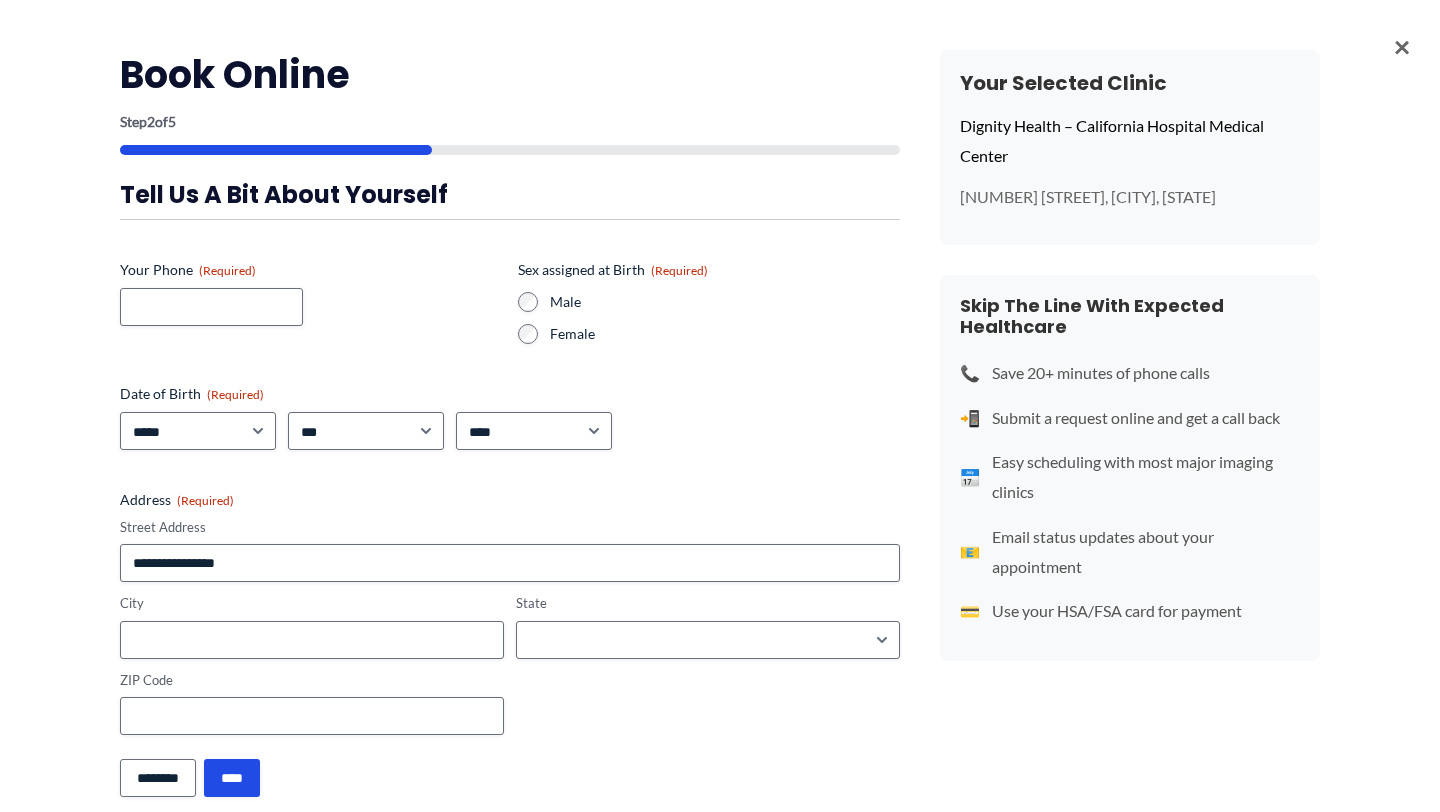 scroll, scrollTop: 0, scrollLeft: 0, axis: both 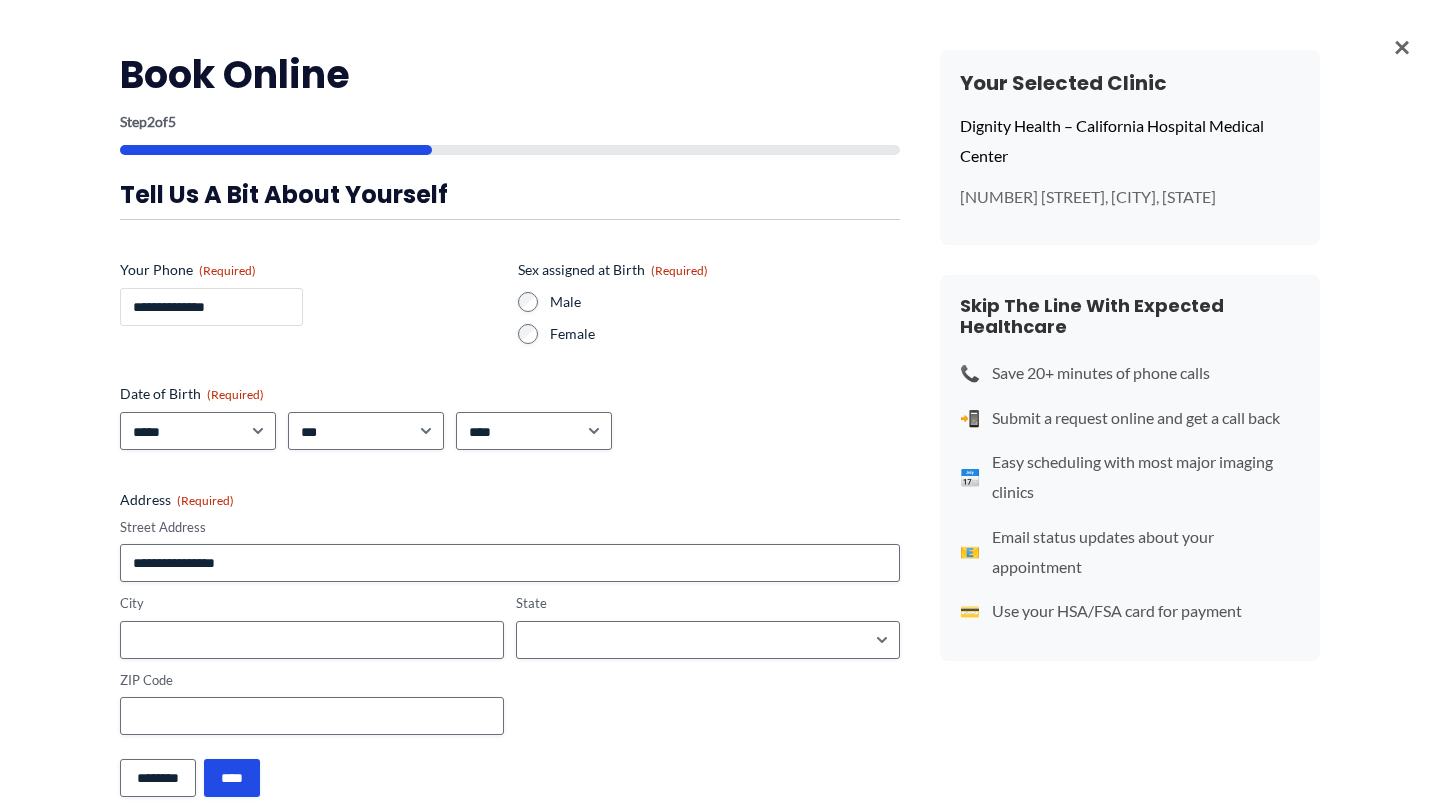 click on "**********" at bounding box center (211, 307) 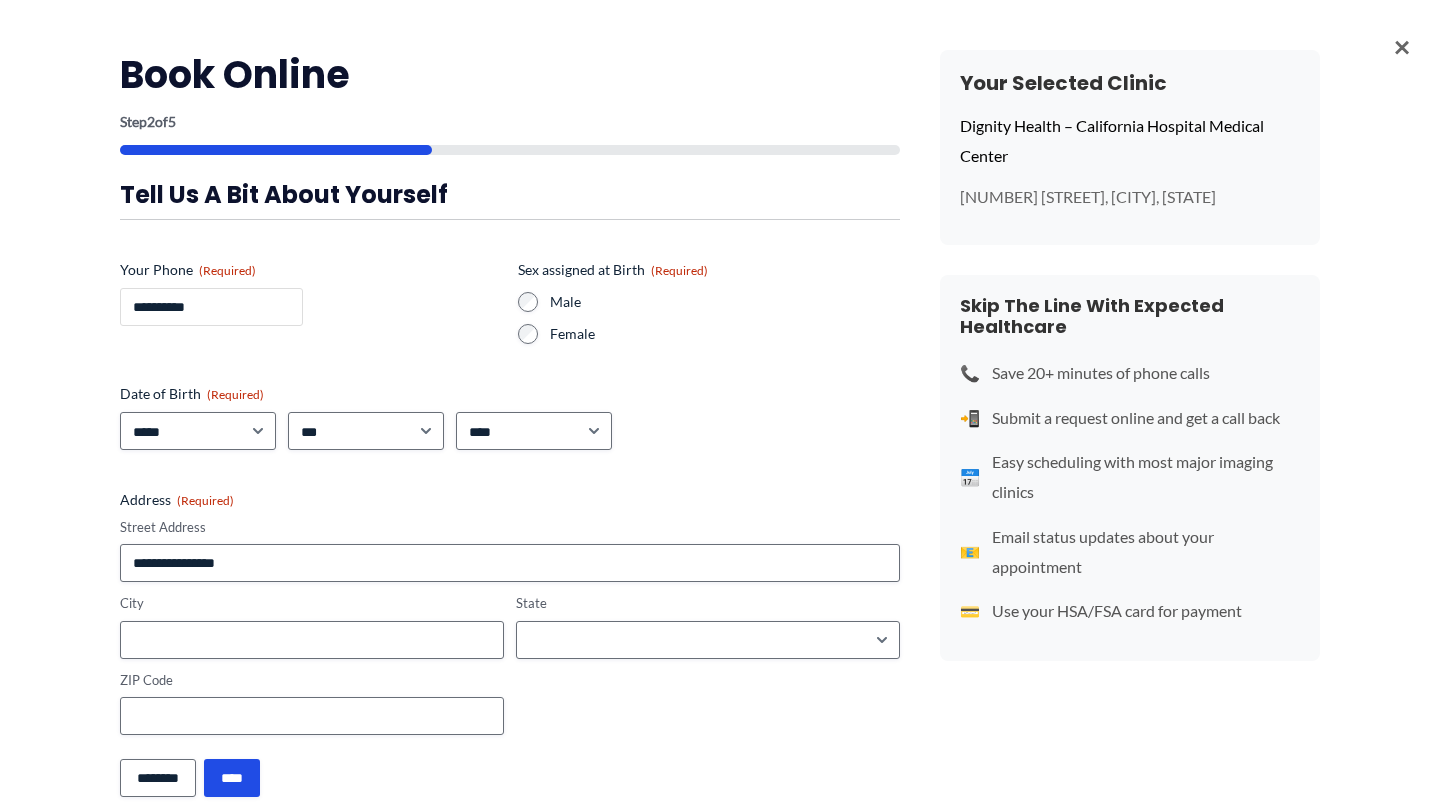 type on "**********" 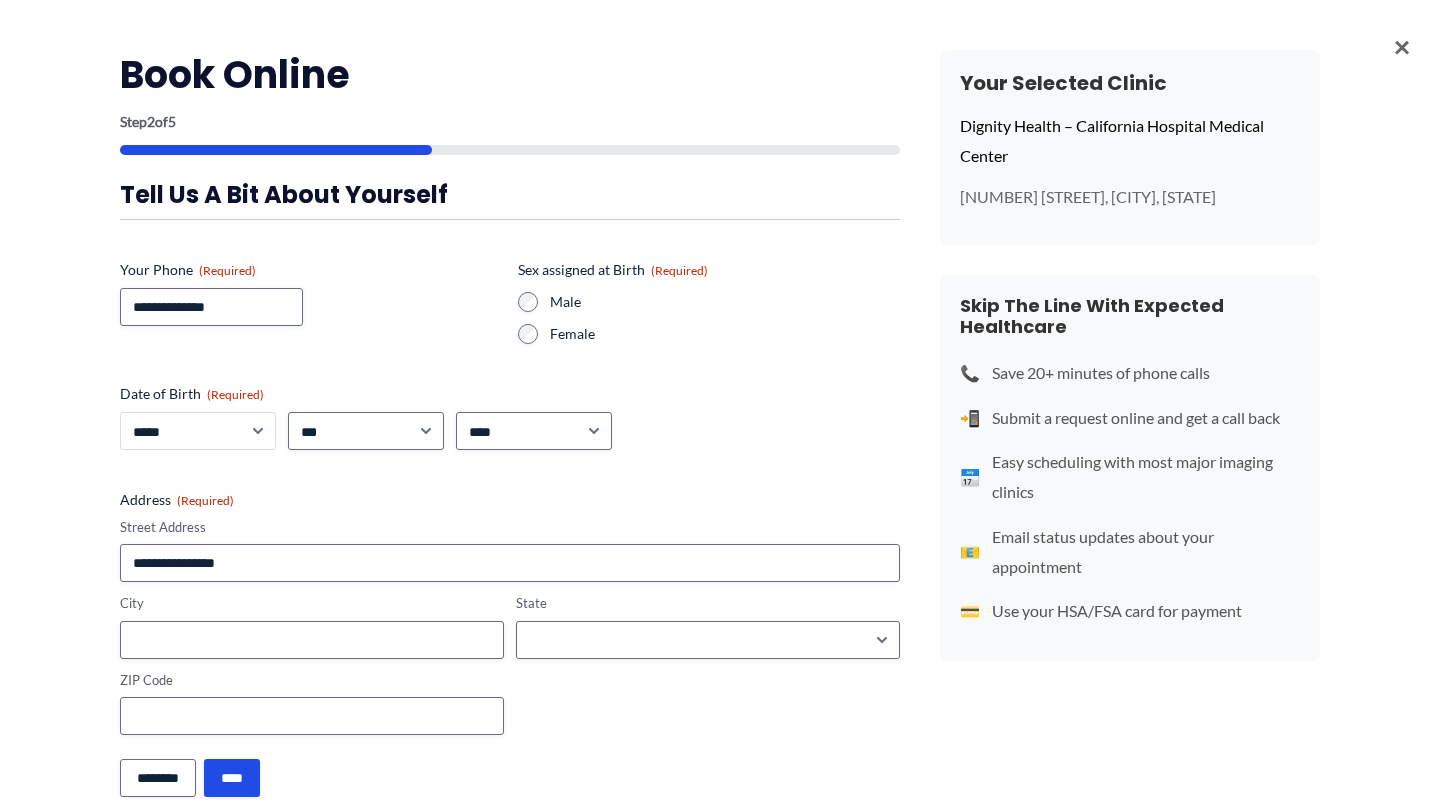 click on "***** * * * * * * * * * ** ** **" at bounding box center (198, 431) 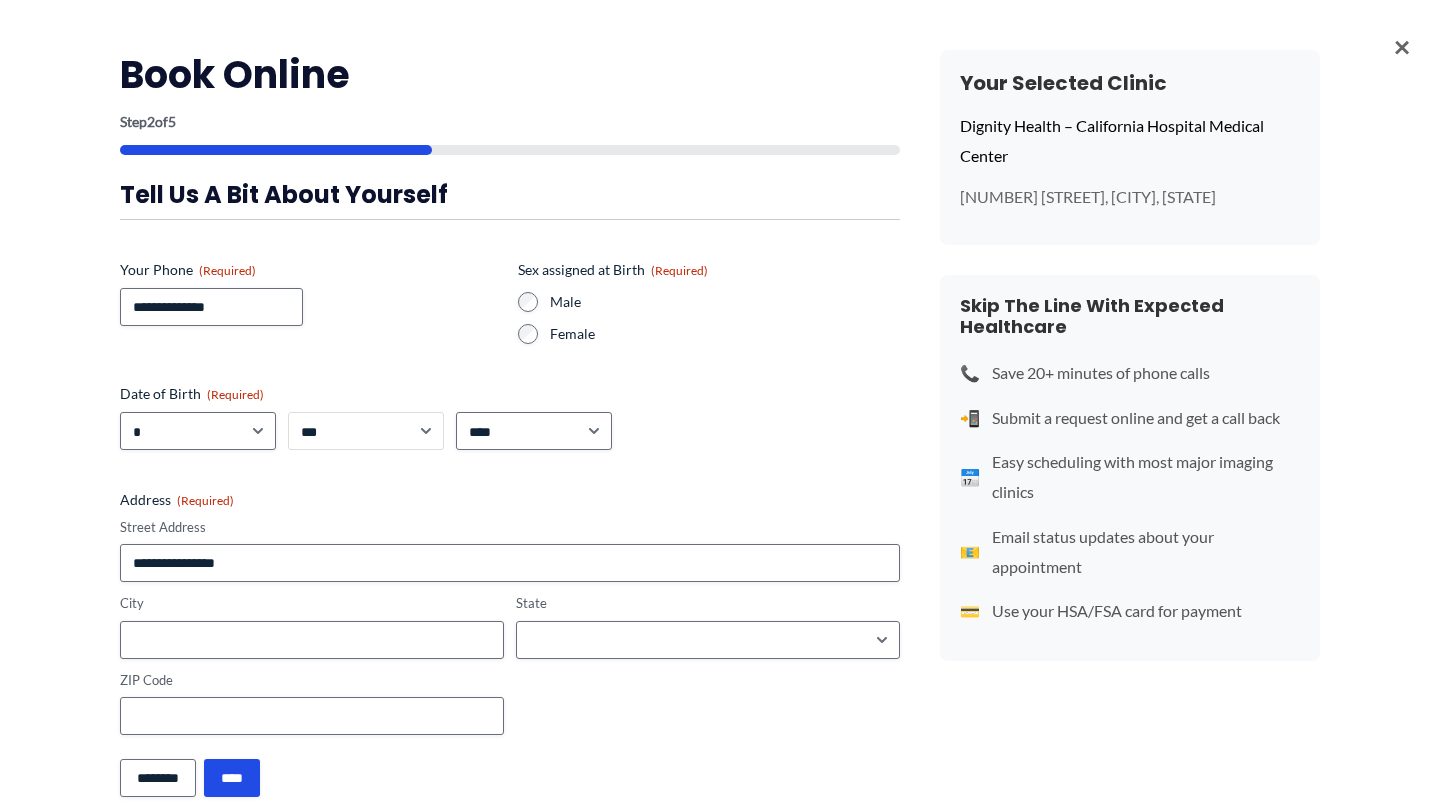 click on "*** * * * * * * * * * ** ** ** ** ** ** ** ** ** ** ** ** ** ** ** ** ** ** ** ** ** **" at bounding box center [366, 431] 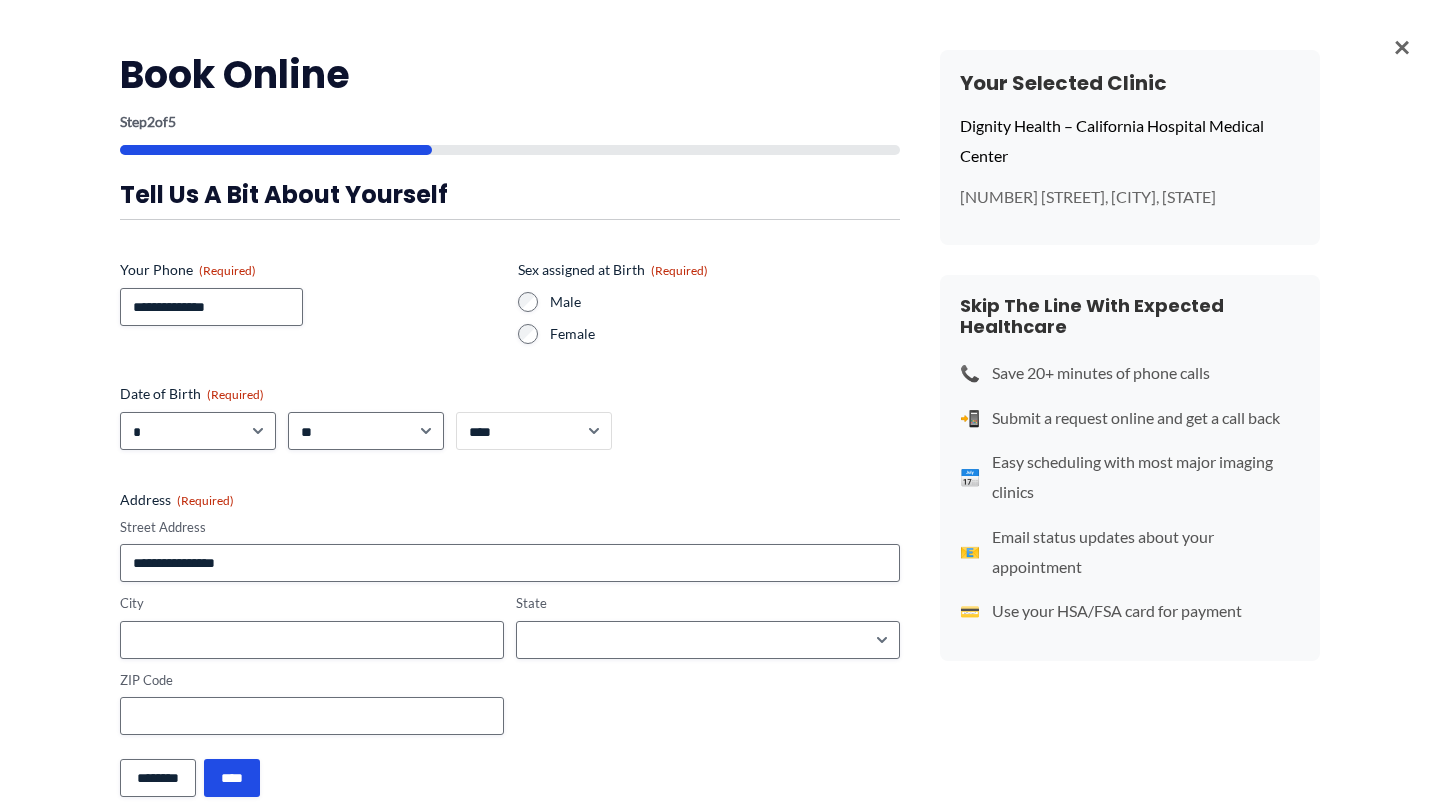 click on "**** **** **** **** **** **** **** **** **** **** **** **** **** **** **** **** **** **** **** **** **** **** **** **** **** **** **** **** **** **** **** **** **** **** **** **** **** **** **** **** **** **** **** **** **** **** **** **** **** **** **** **** **** **** **** **** **** **** **** **** **** **** **** **** **** **** **** **** **** **** **** **** **** **** **** **** **** **** **** **** **** **** **** **** **** **** **** **** **** **** **** **** **** **** **** **** **** **** **** **** **** **** **** **** **** **** **** ****" at bounding box center (534, 431) 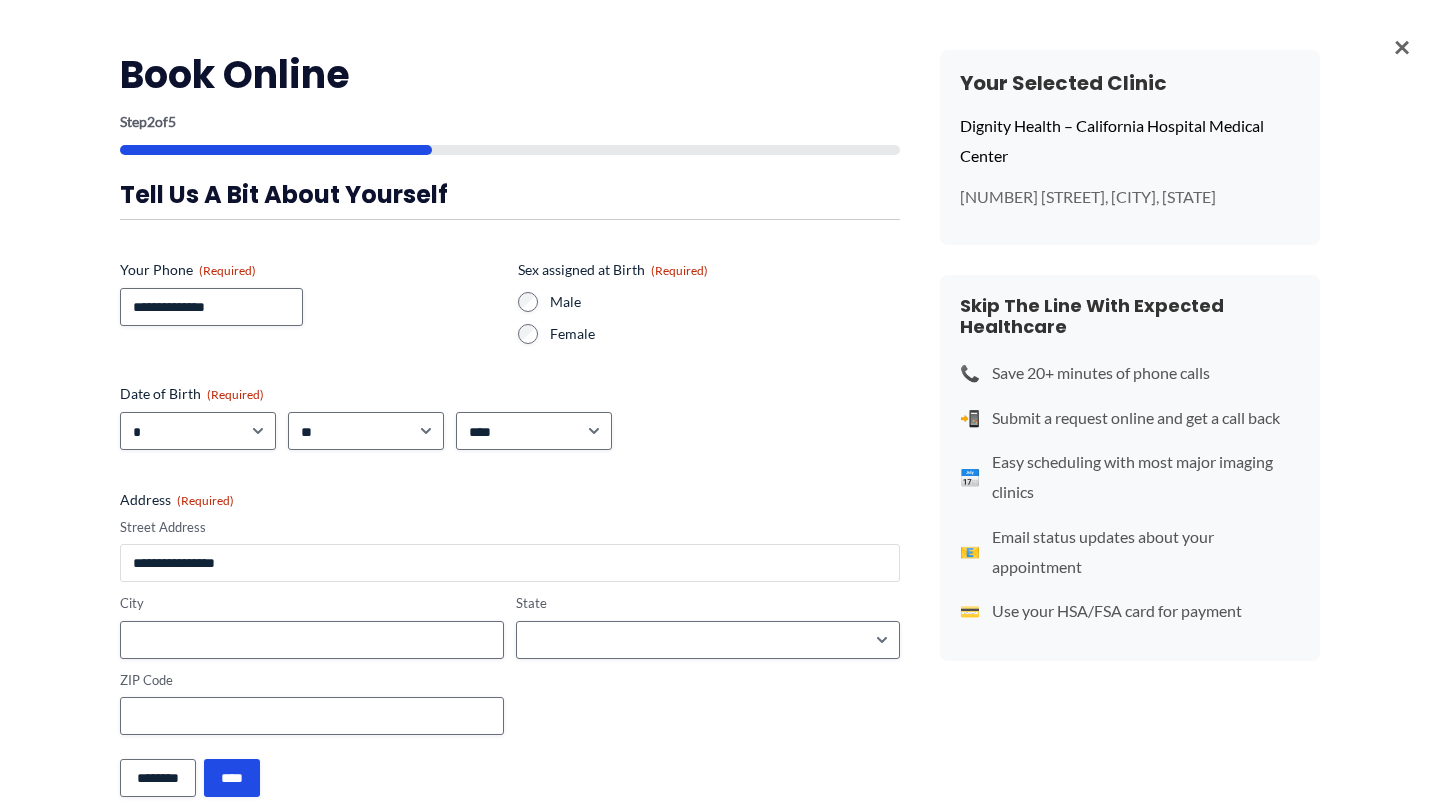 click on "Street Address" at bounding box center (510, 563) 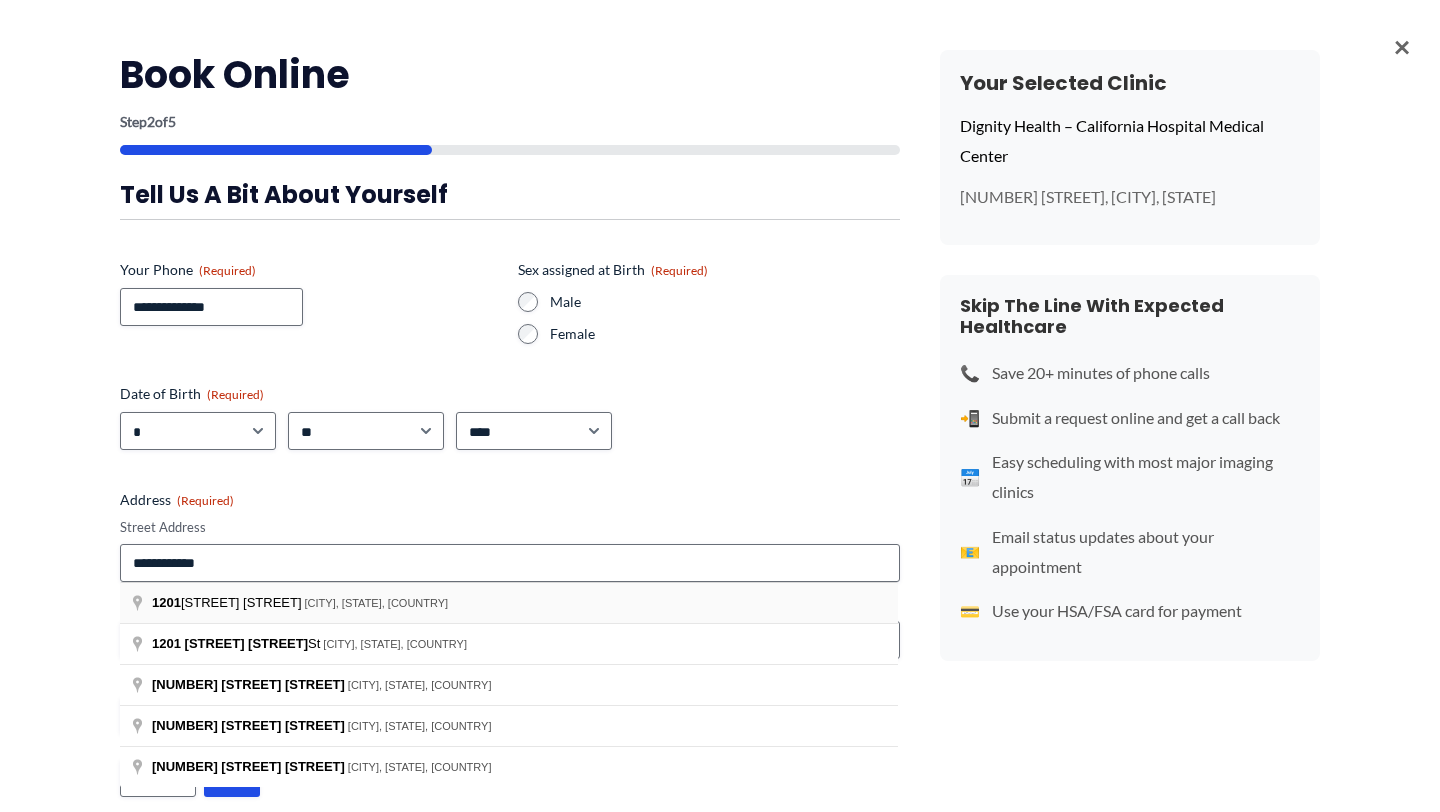 type on "**********" 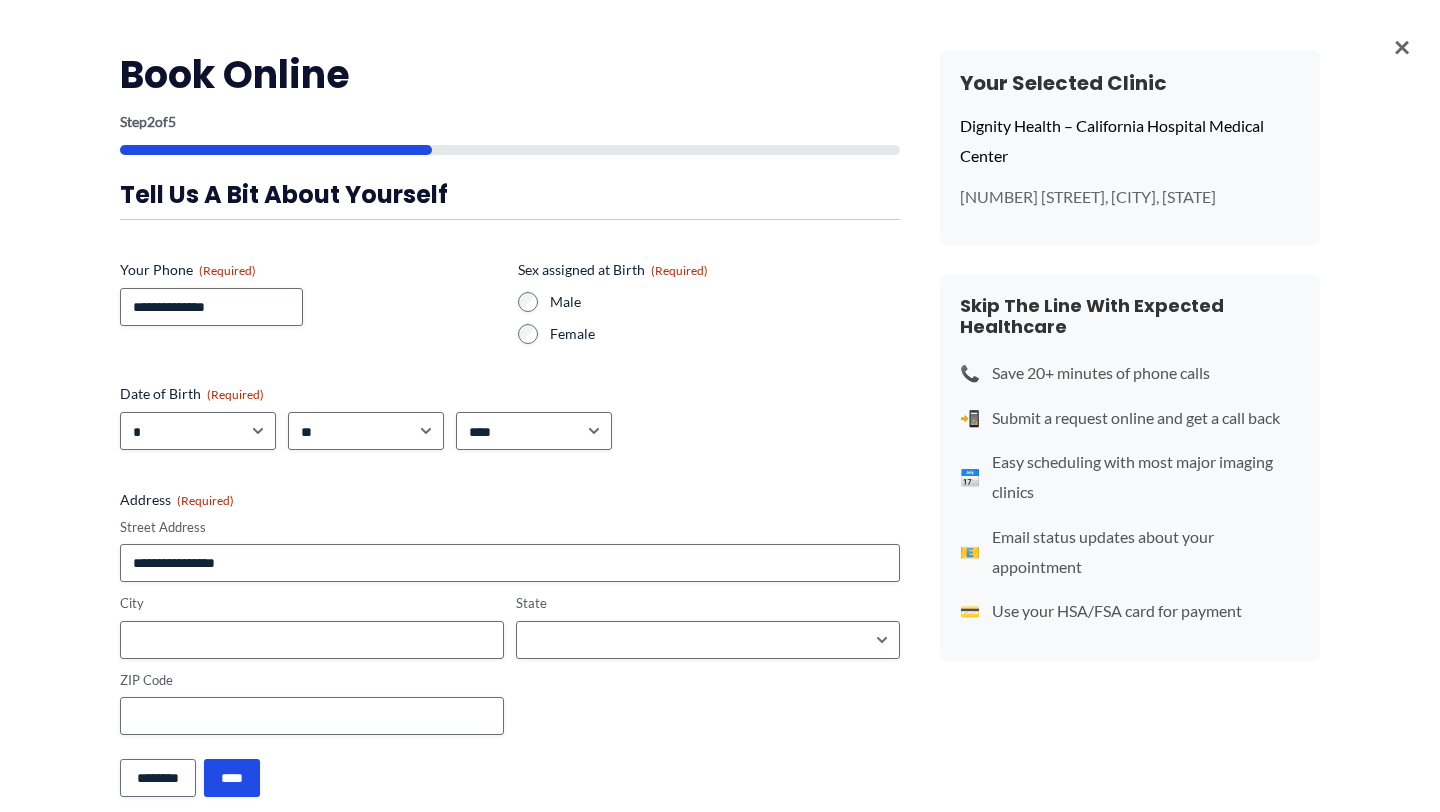 type on "**********" 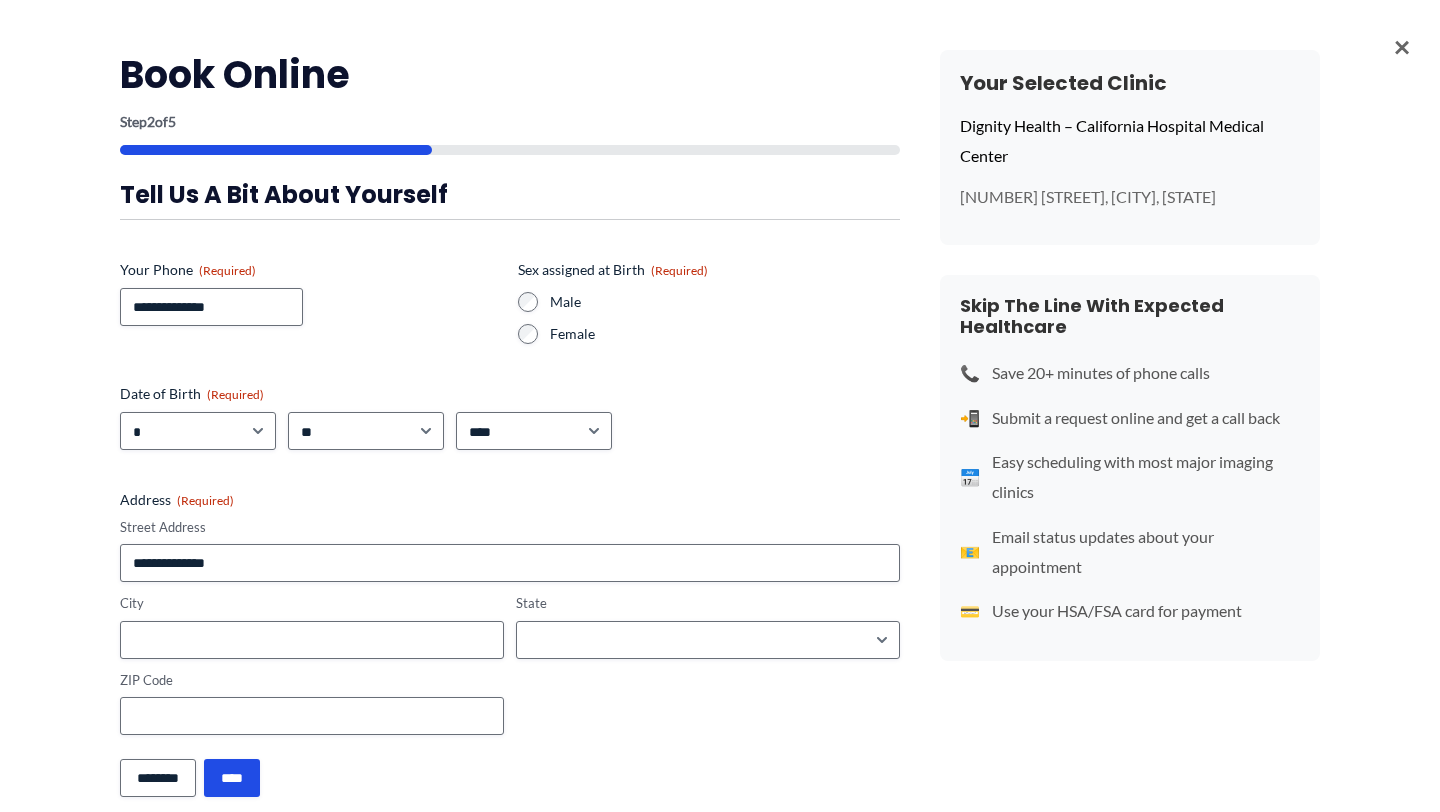 type on "**********" 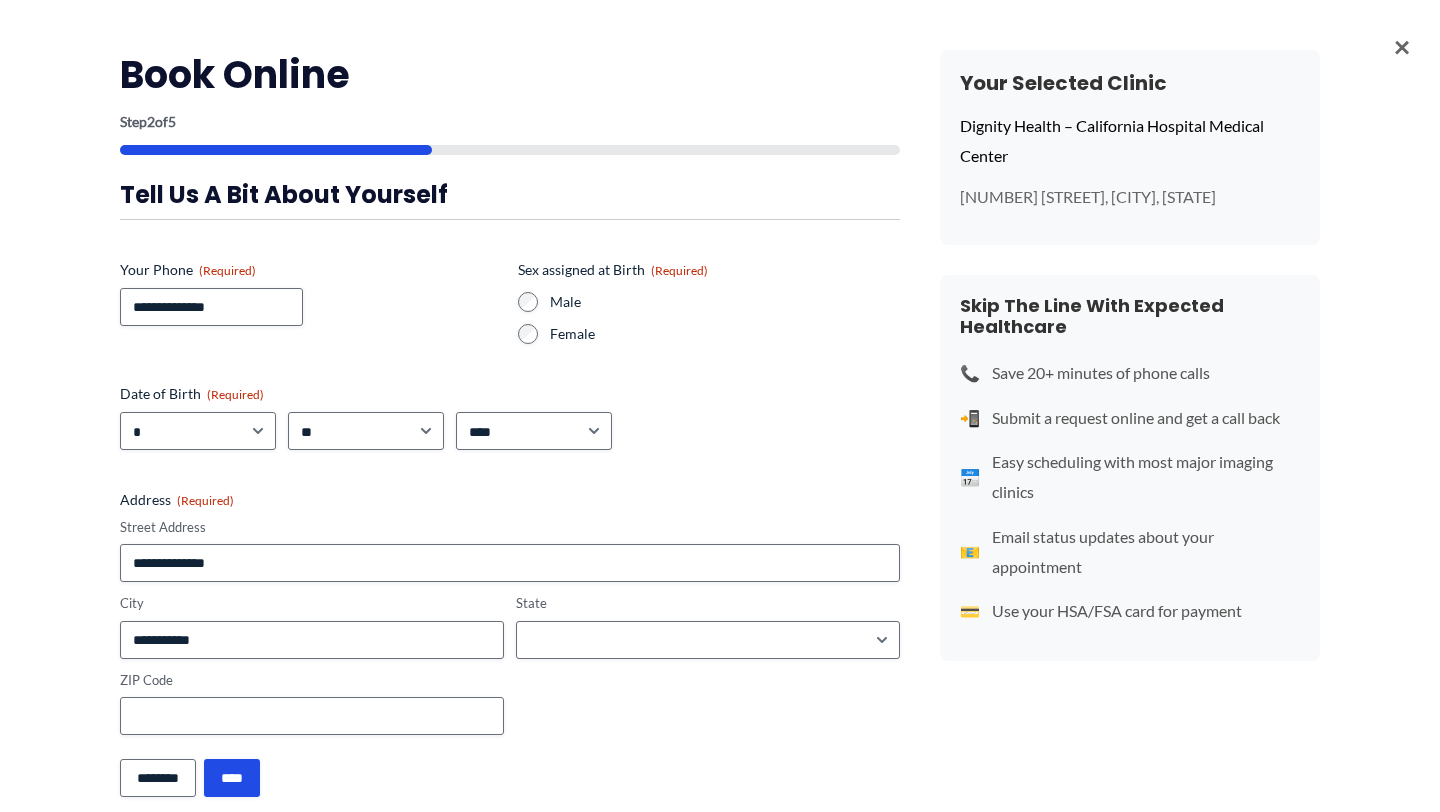 type on "*****" 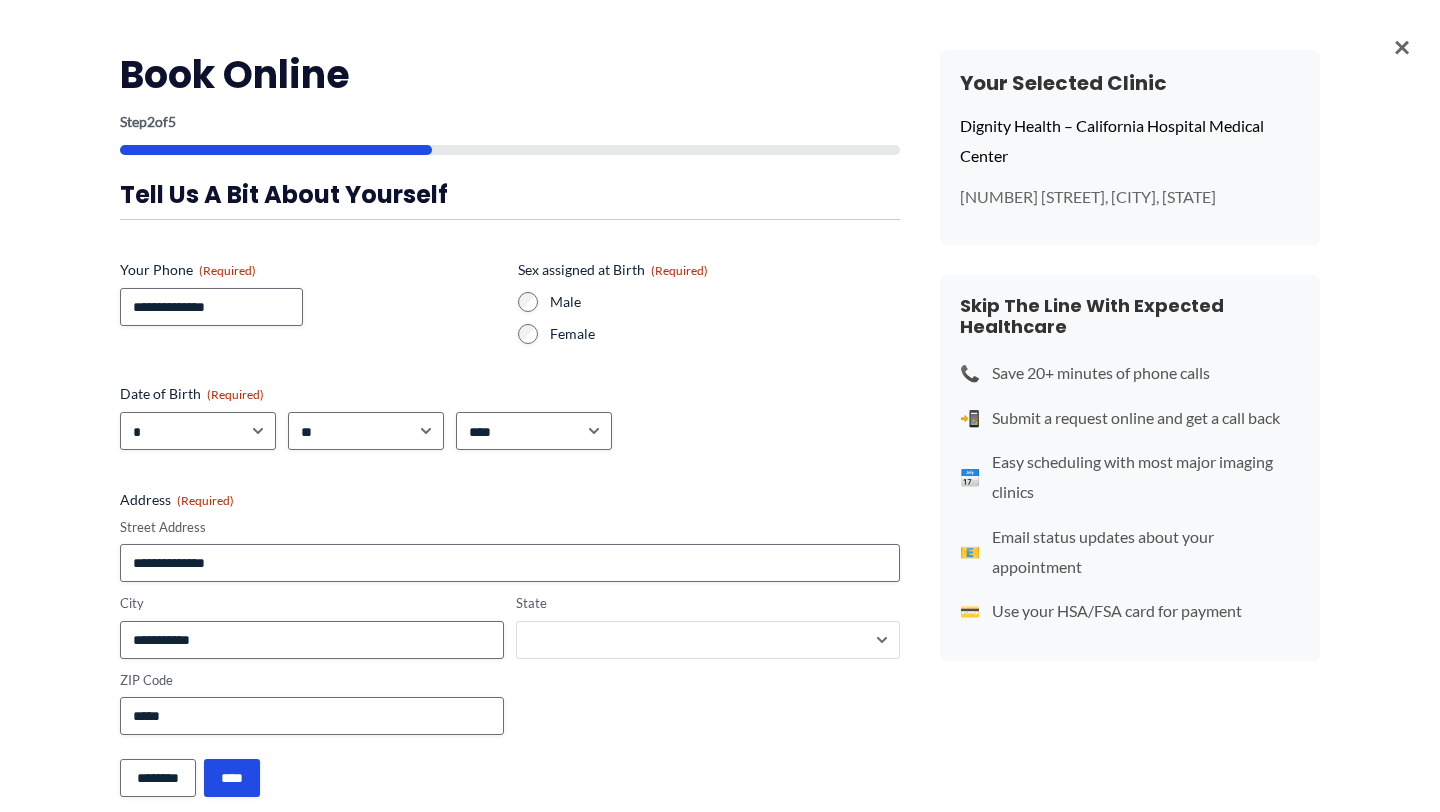 click on "**********" at bounding box center [708, 640] 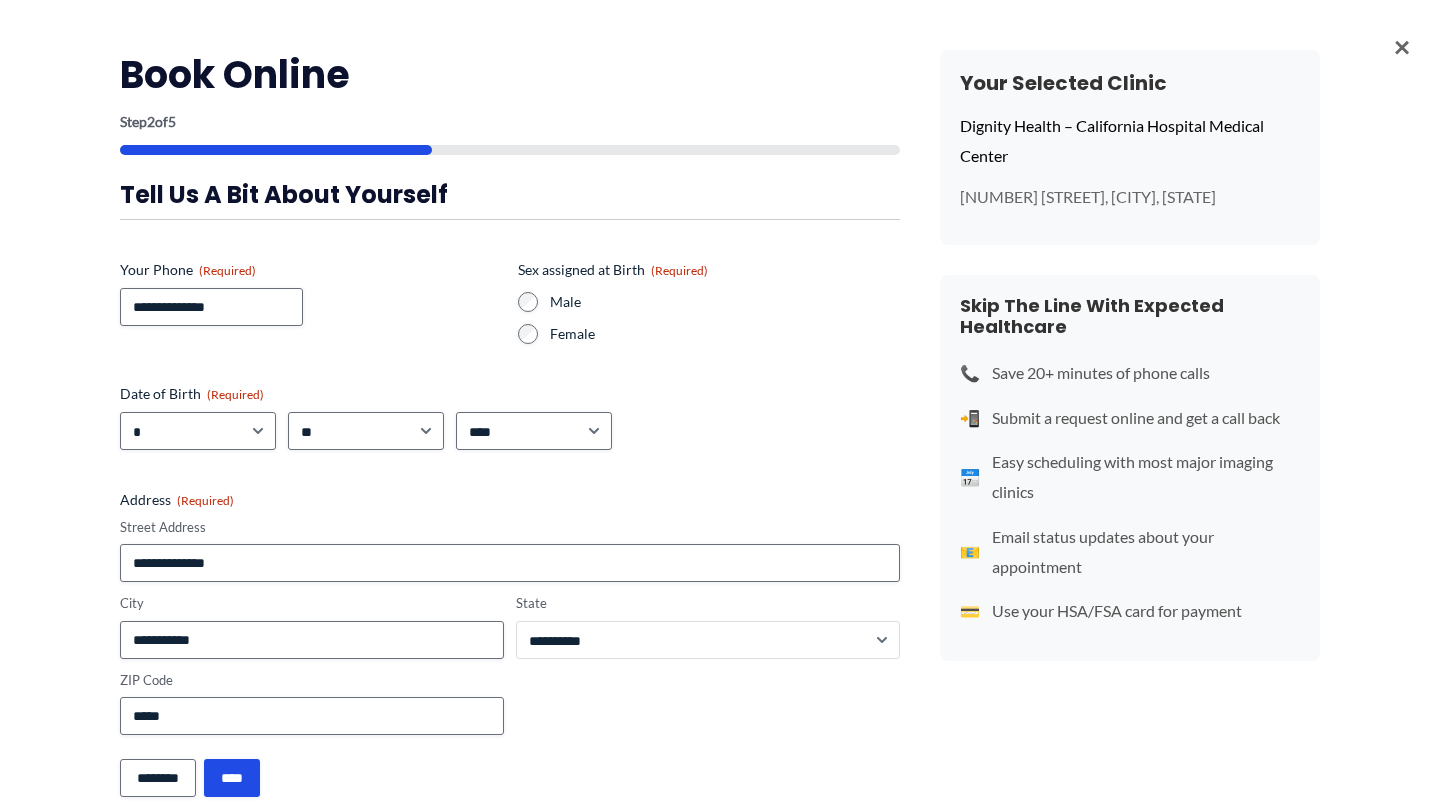 scroll, scrollTop: 220, scrollLeft: 0, axis: vertical 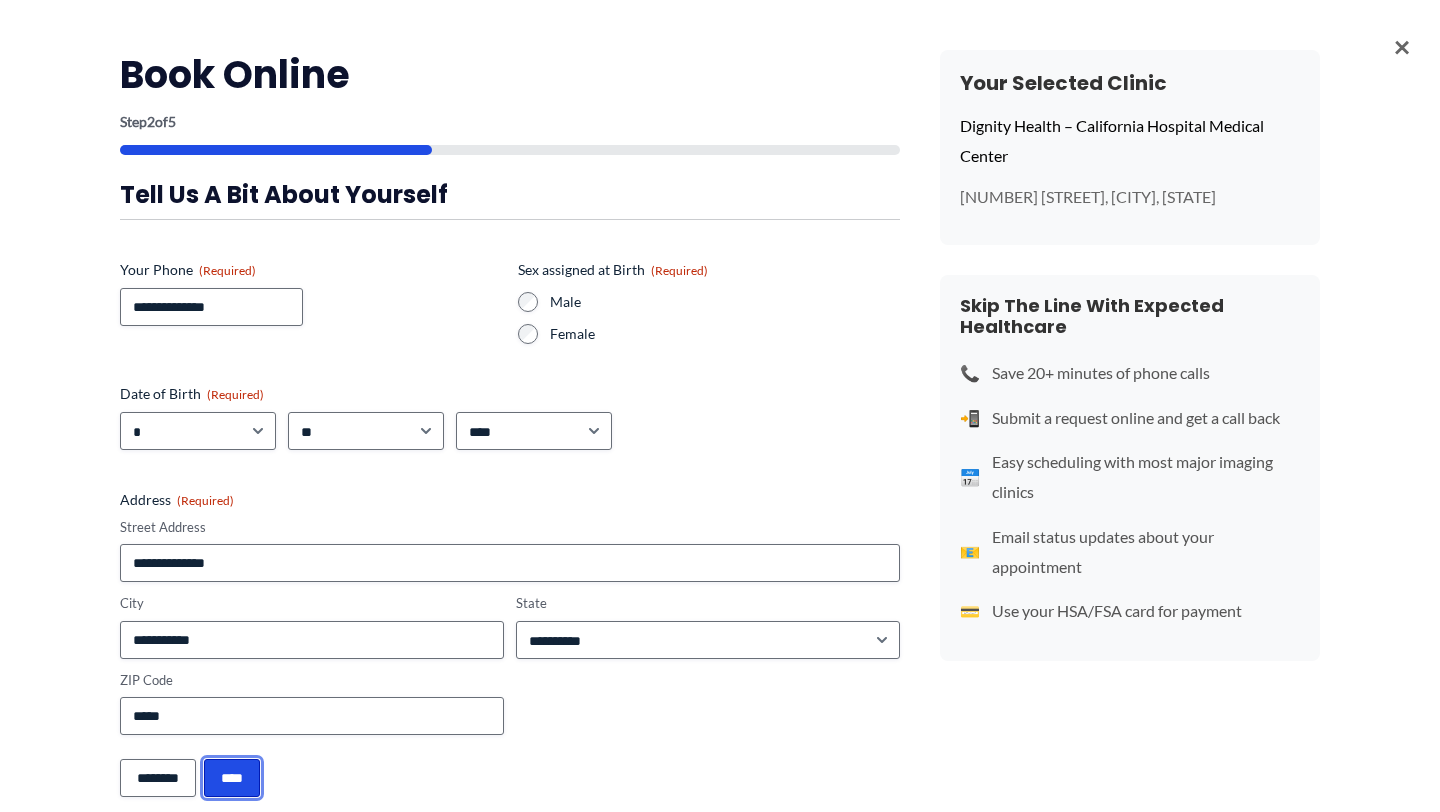 click on "****" at bounding box center [232, 778] 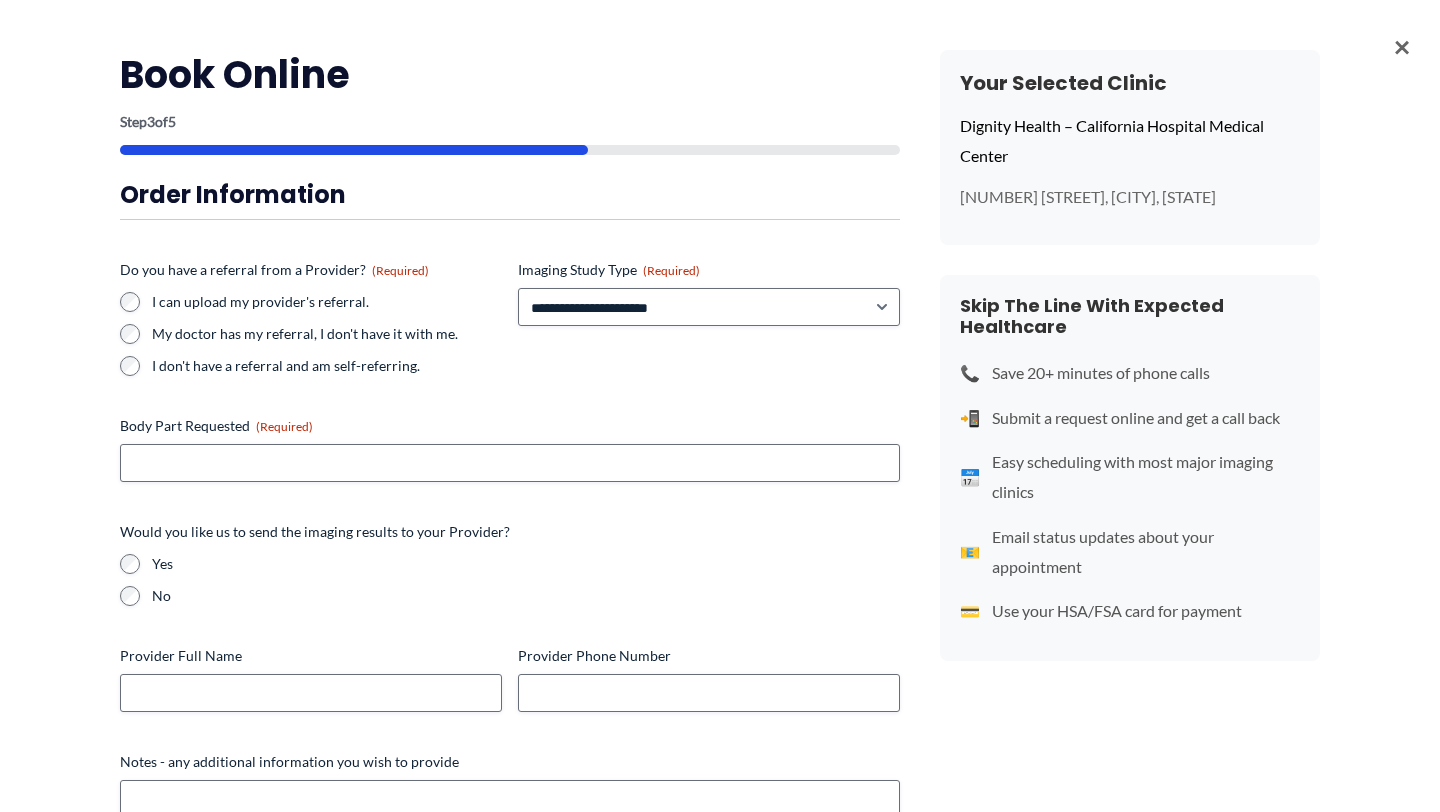 scroll, scrollTop: 170, scrollLeft: 0, axis: vertical 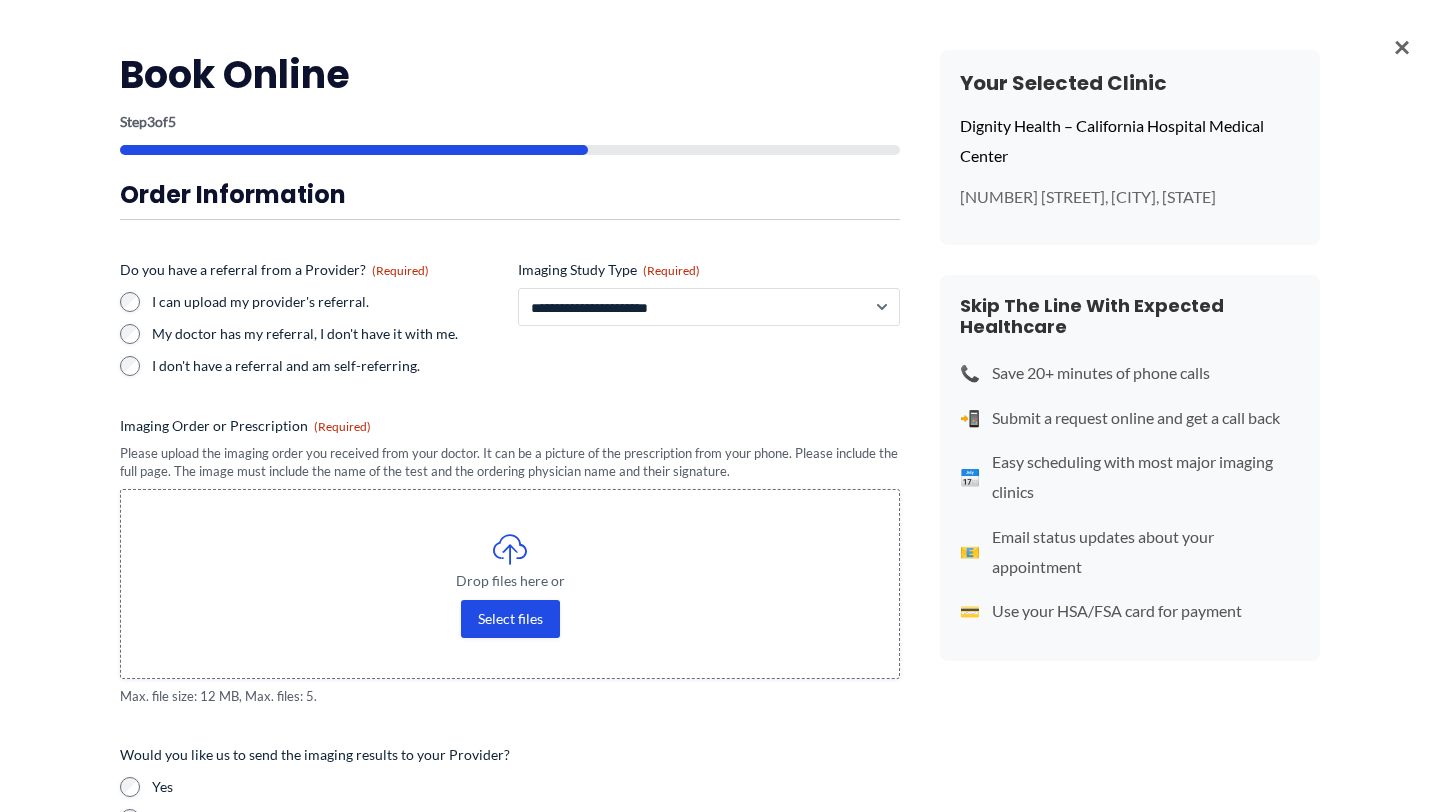 click on "**********" at bounding box center (709, 307) 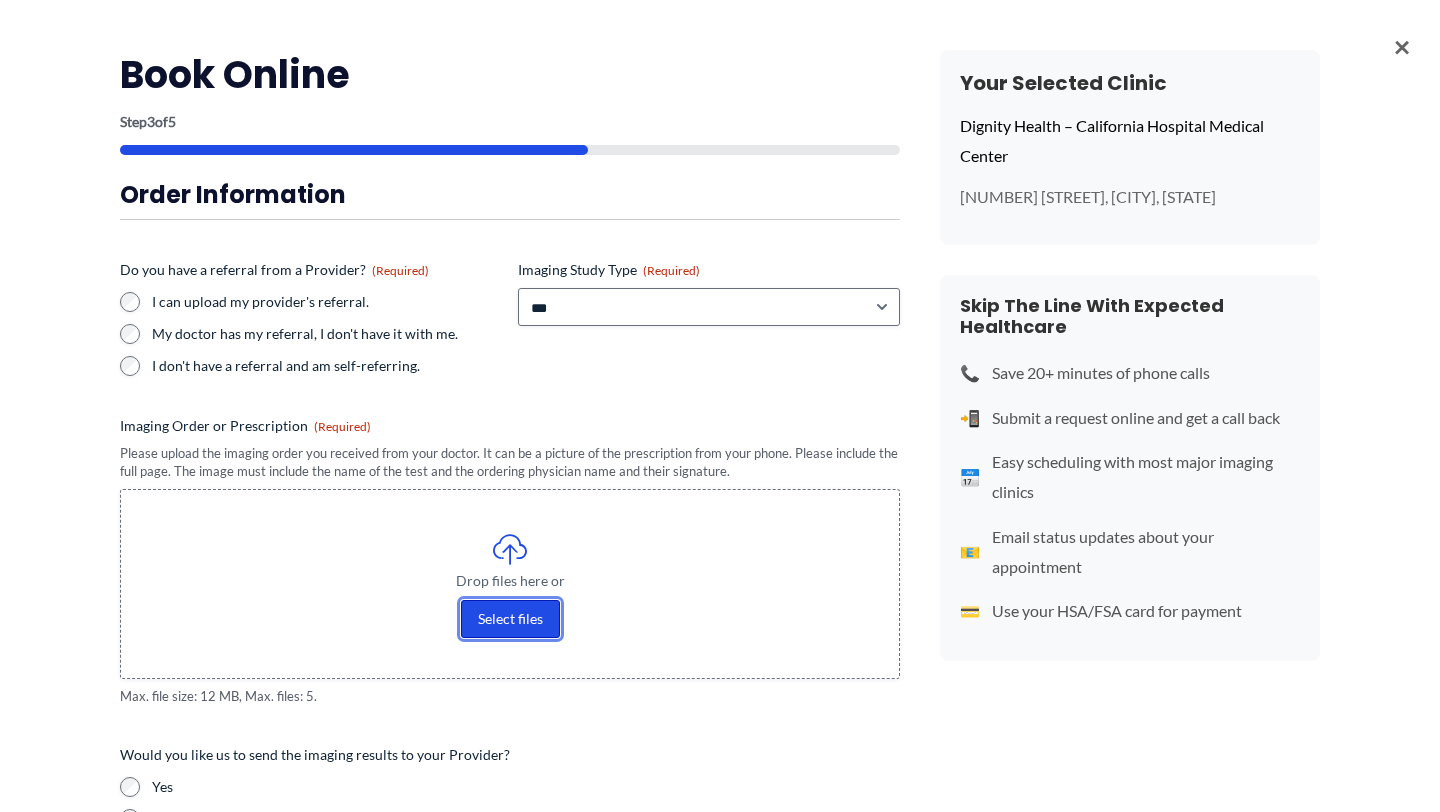 click on "Select files" at bounding box center [510, 619] 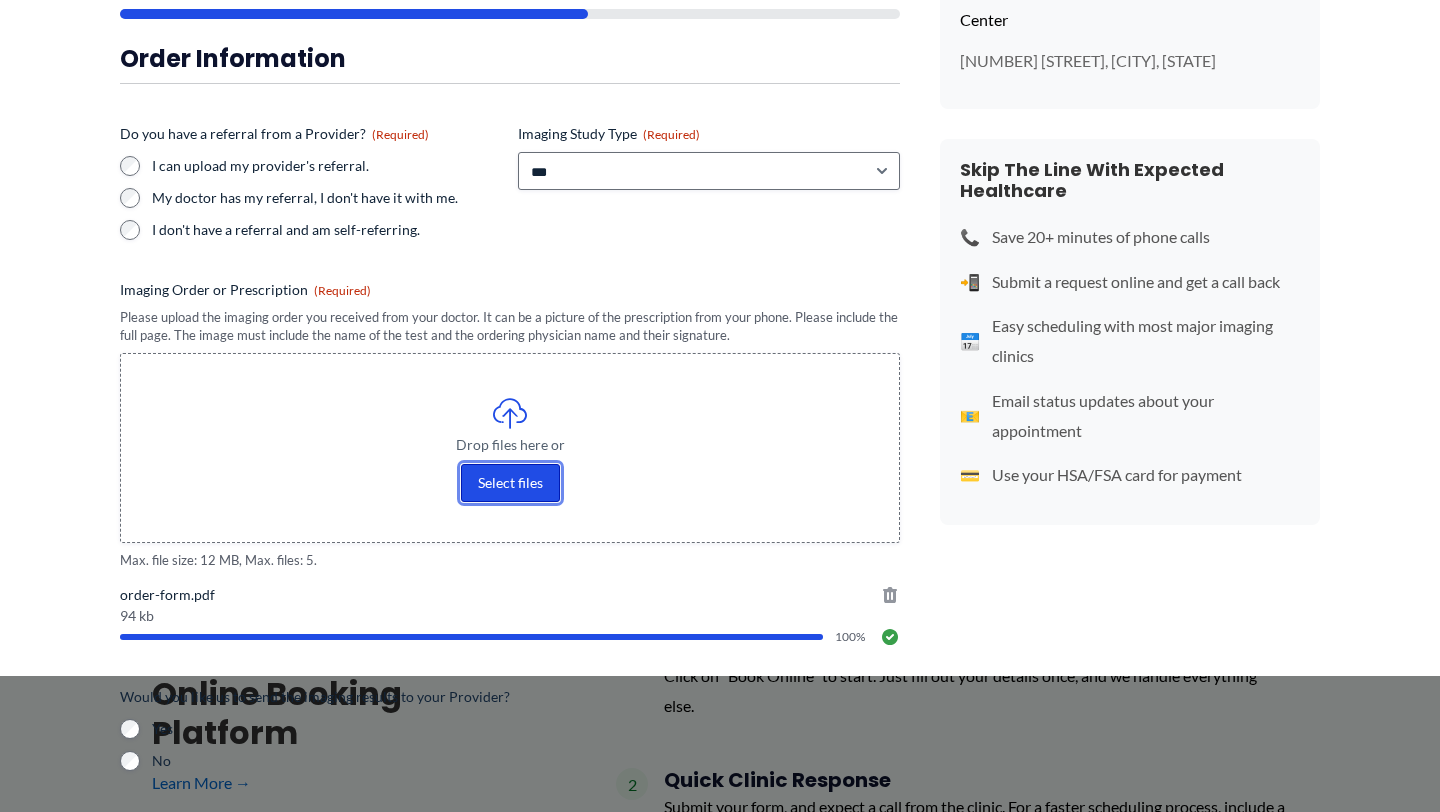 scroll, scrollTop: 263, scrollLeft: 0, axis: vertical 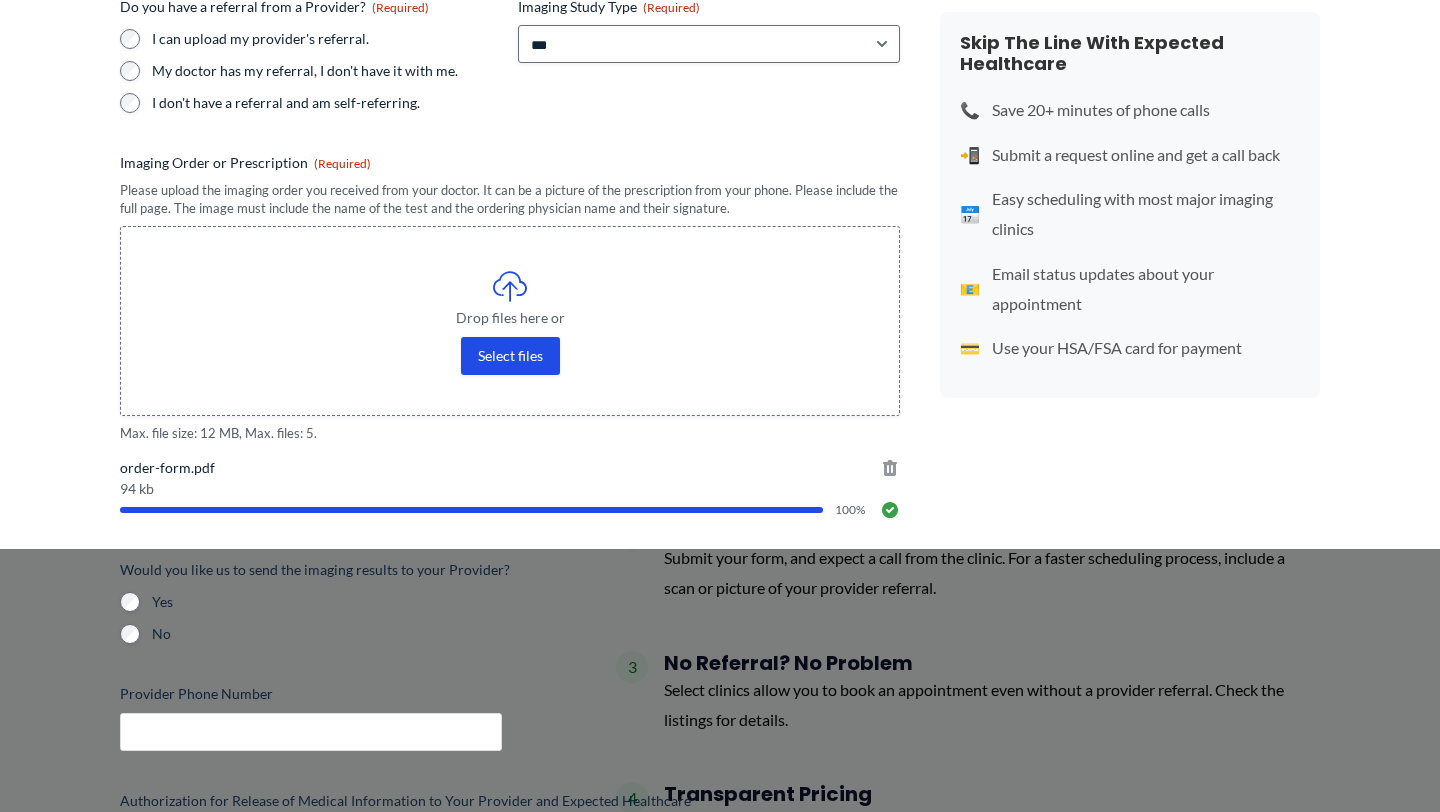 type on "**********" 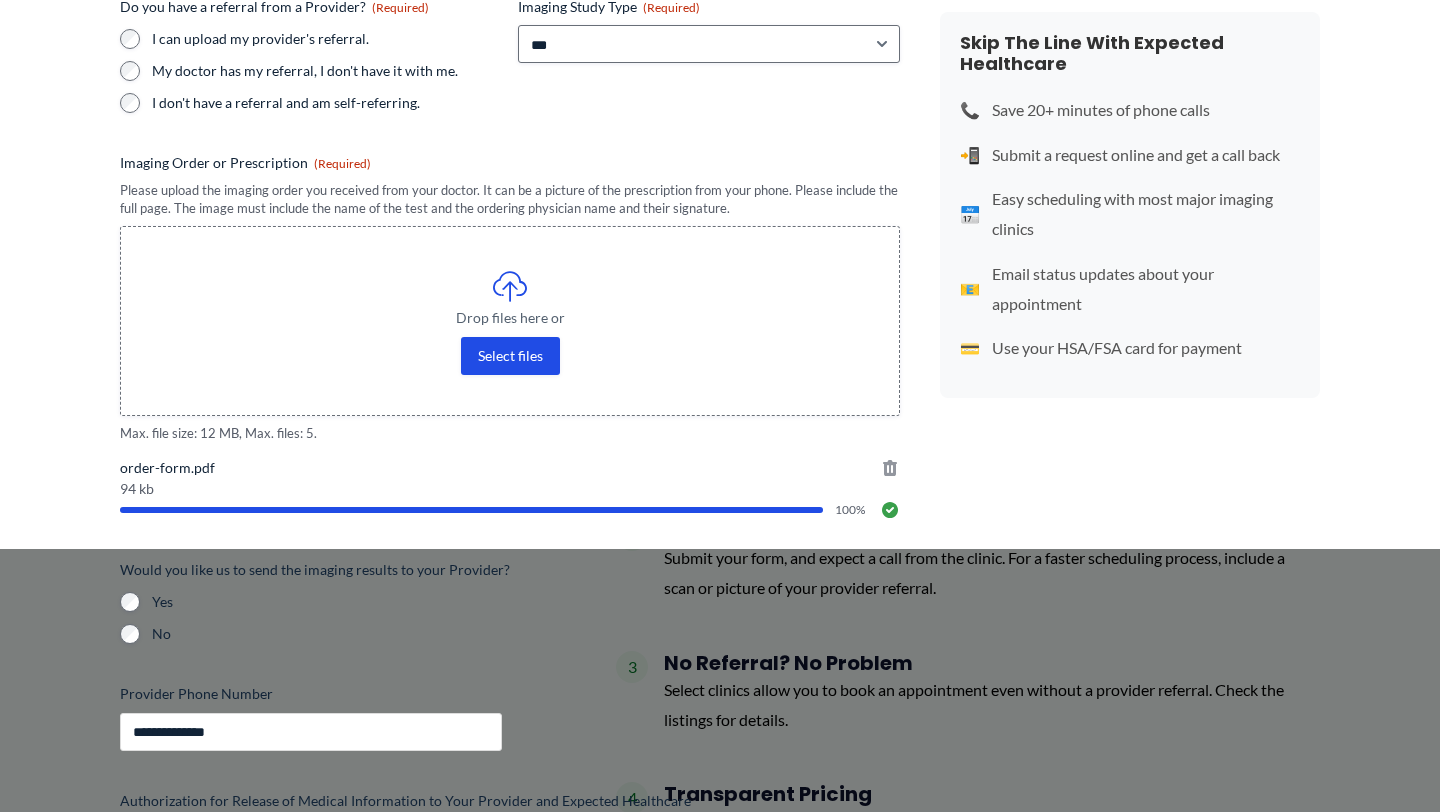 click on "**********" at bounding box center (311, 732) 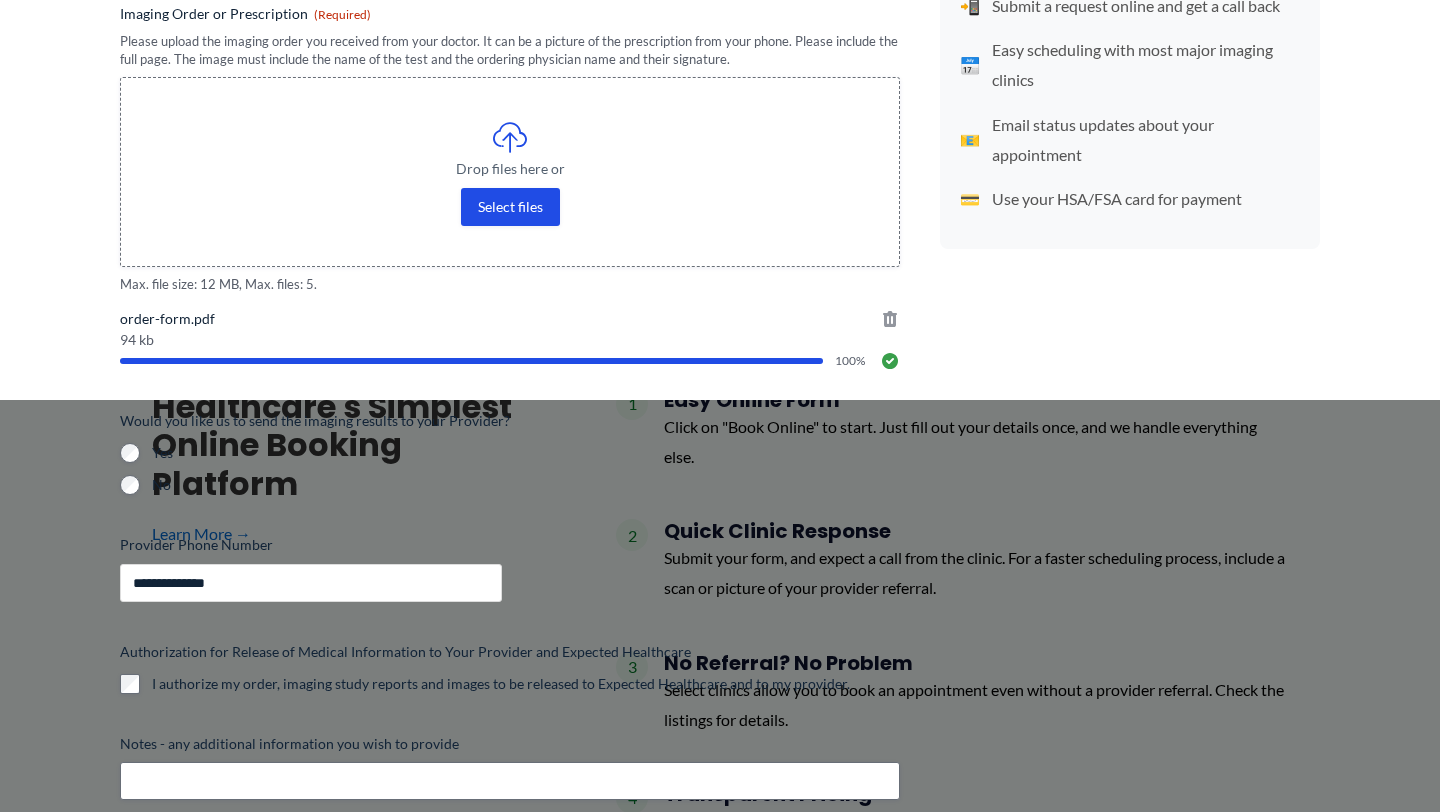 scroll, scrollTop: 461, scrollLeft: 0, axis: vertical 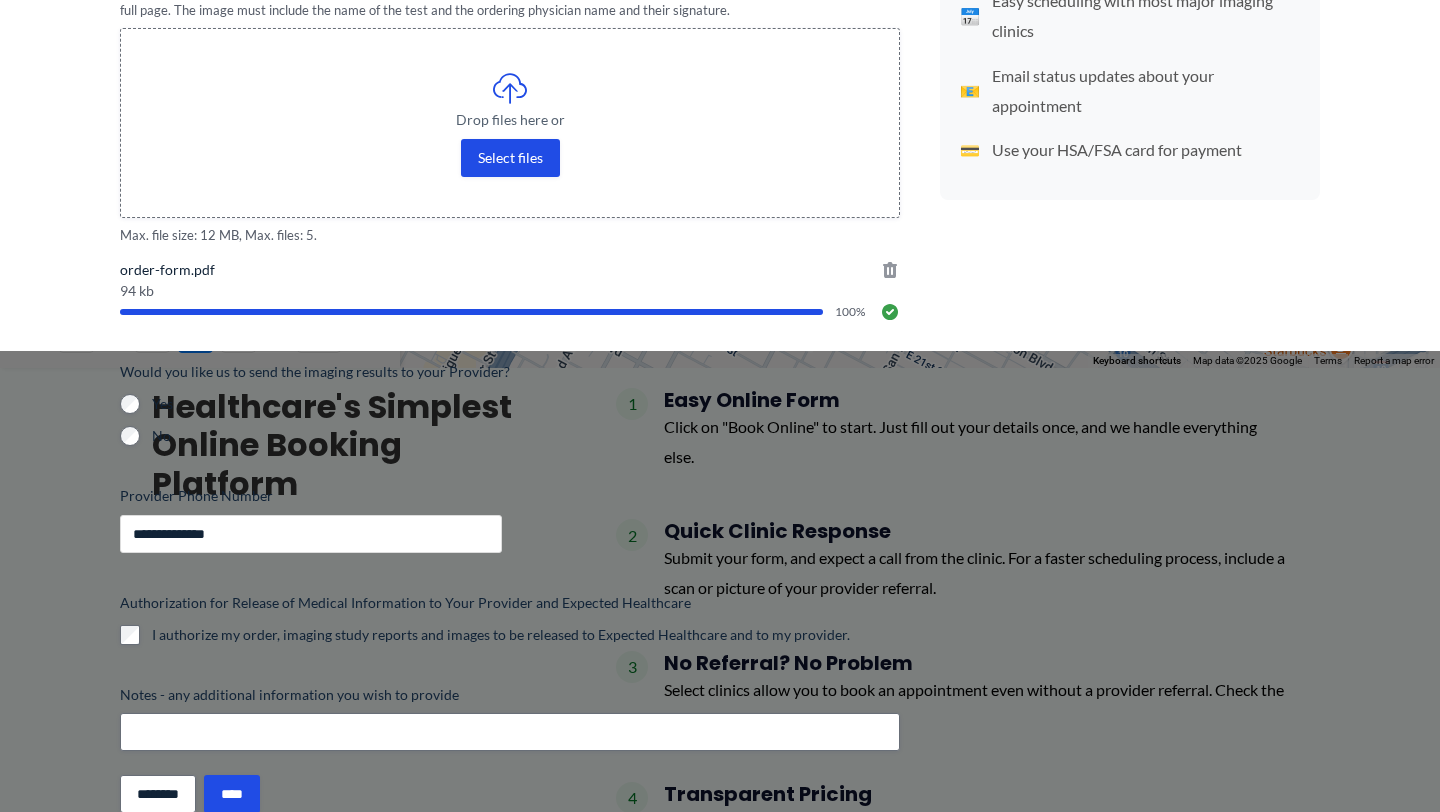 type on "**********" 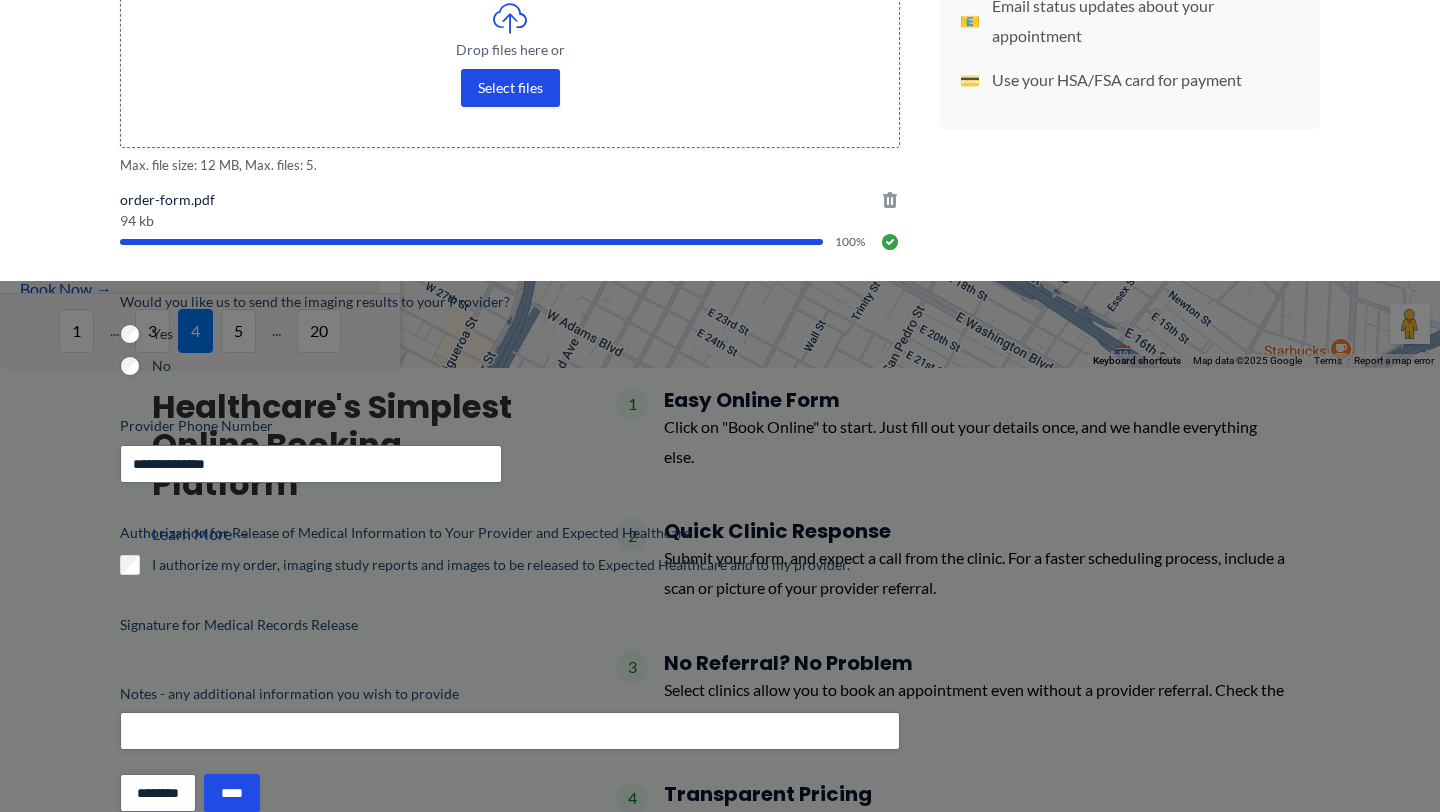 scroll, scrollTop: 461, scrollLeft: 0, axis: vertical 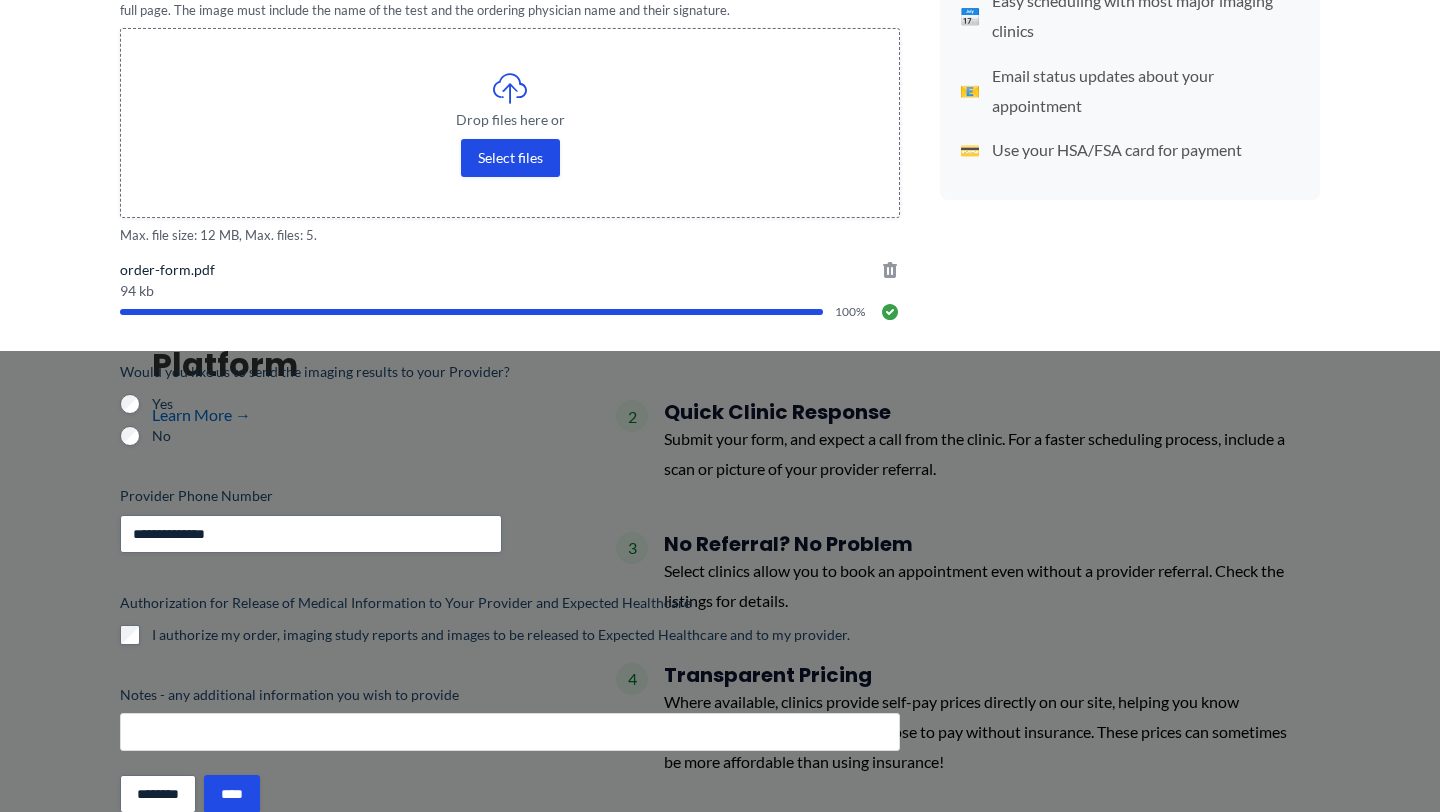 click on "Notes - any additional information you wish to provide" at bounding box center (510, 732) 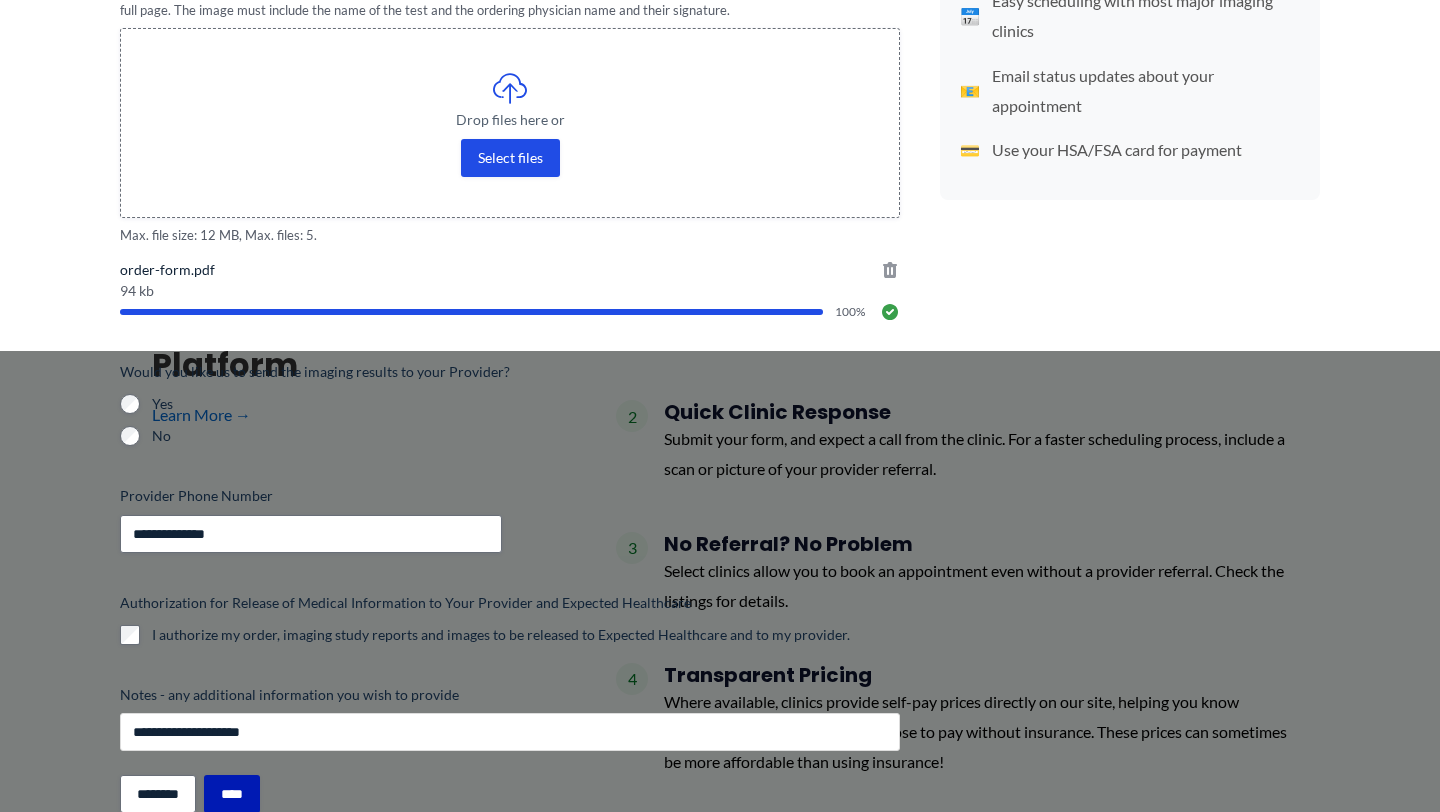 type on "**********" 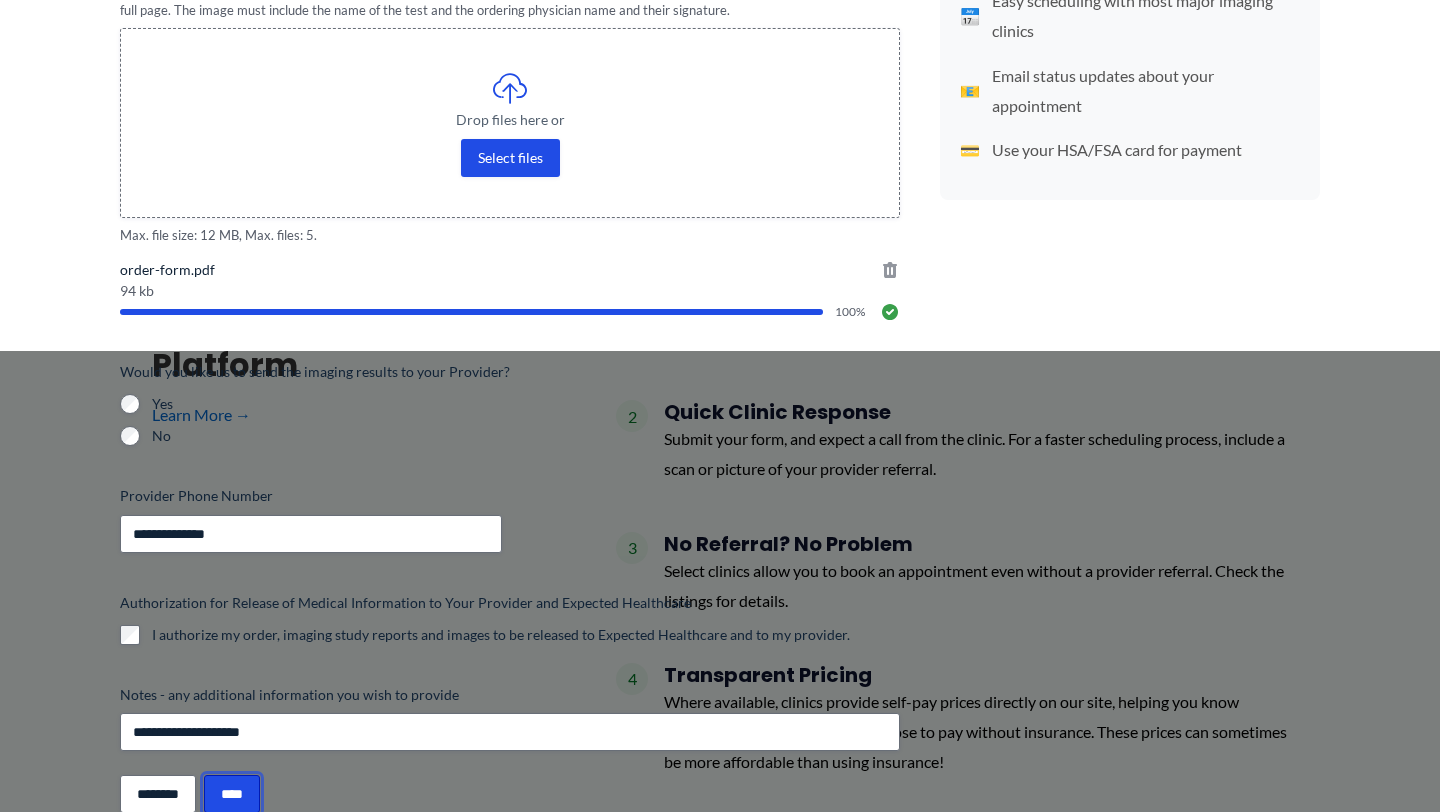 click on "****" at bounding box center (232, 794) 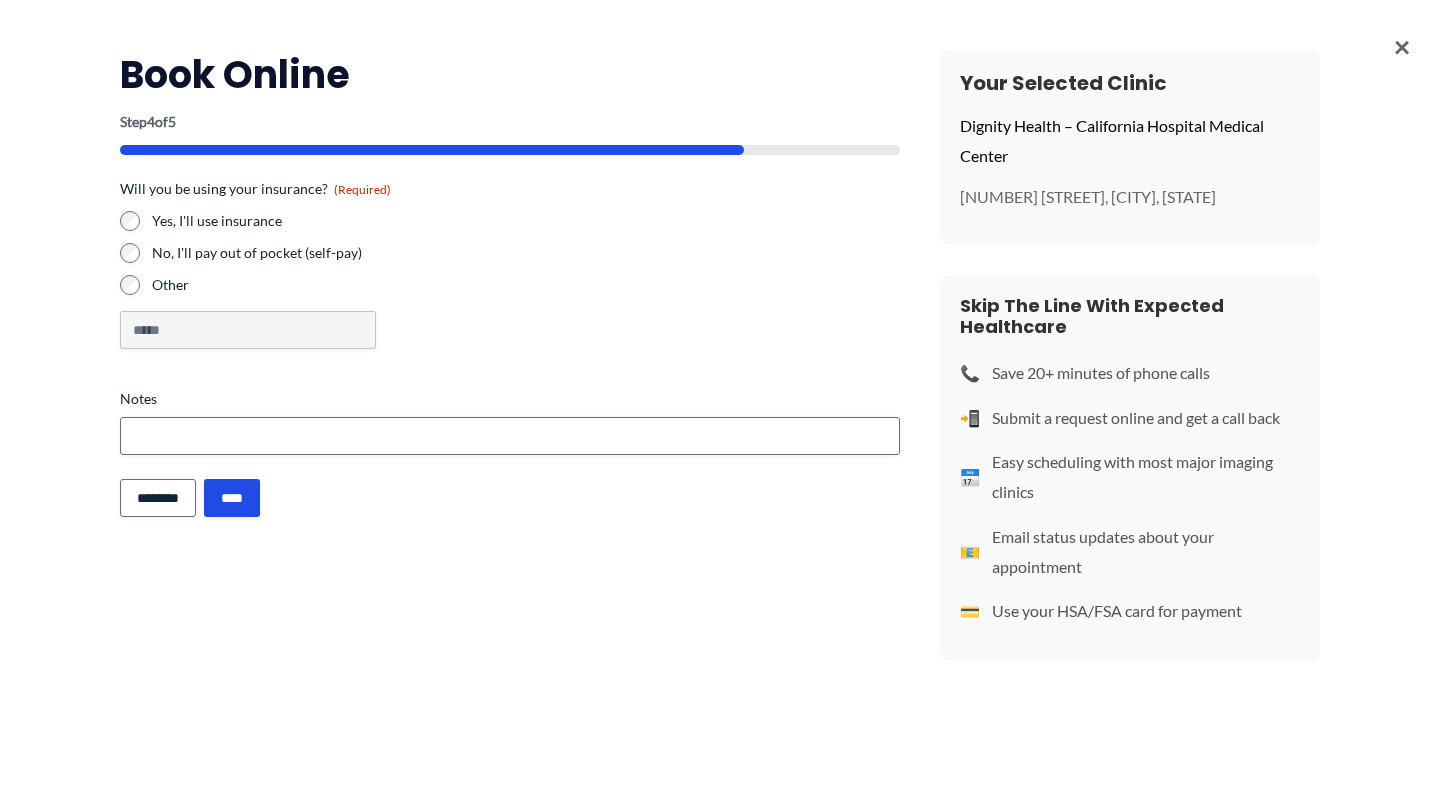 scroll, scrollTop: 0, scrollLeft: 0, axis: both 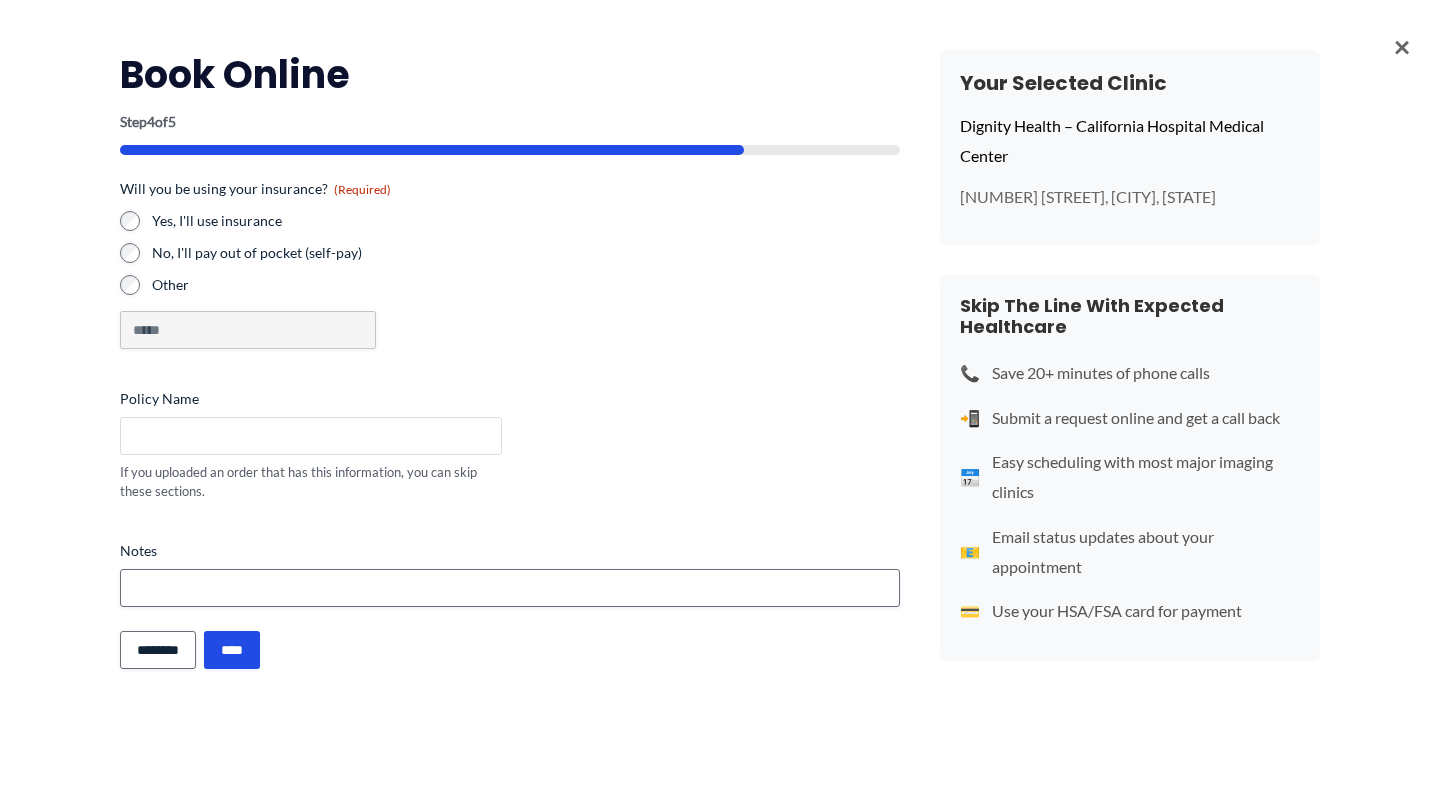 click on "Policy Name" at bounding box center [311, 436] 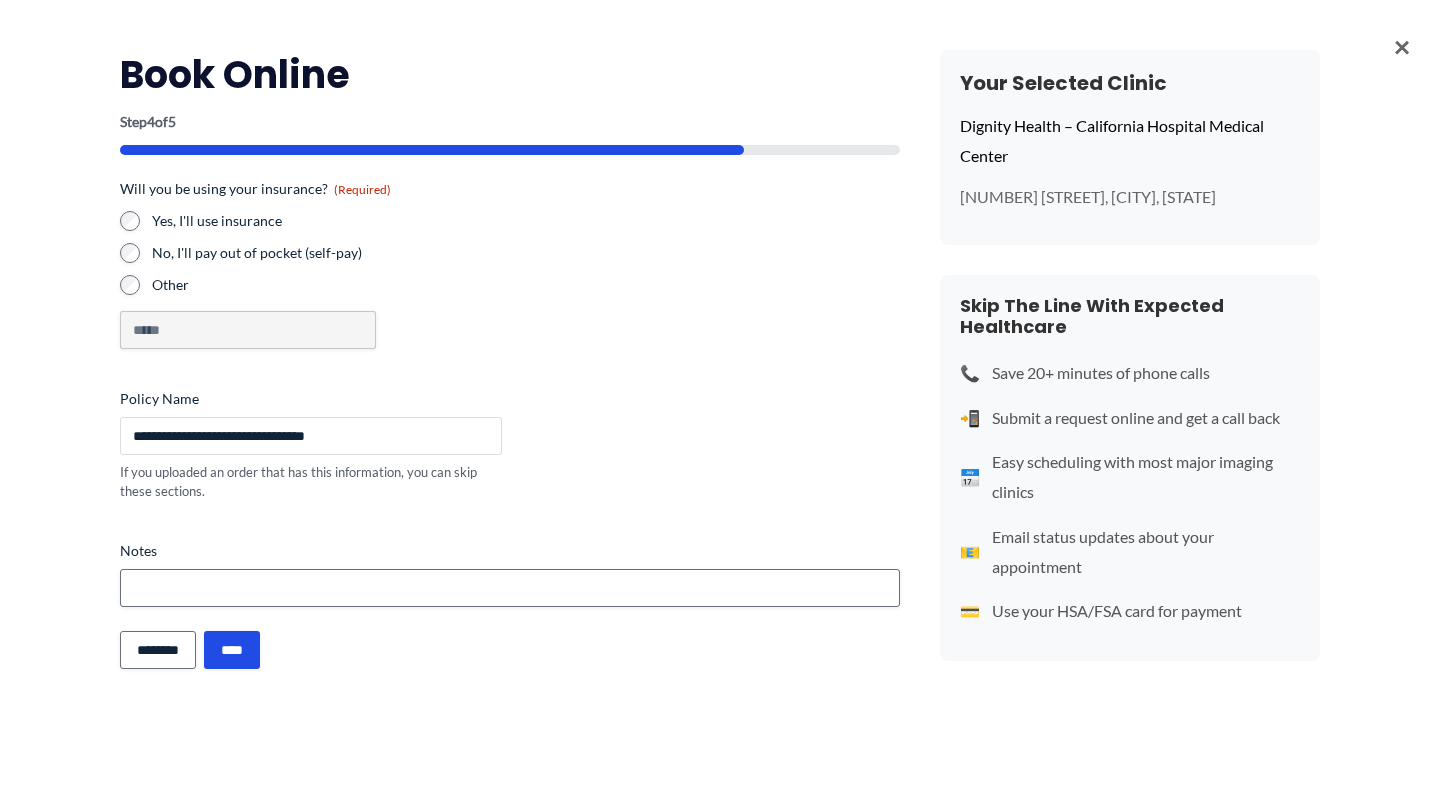 drag, startPoint x: 271, startPoint y: 435, endPoint x: 445, endPoint y: 431, distance: 174.04597 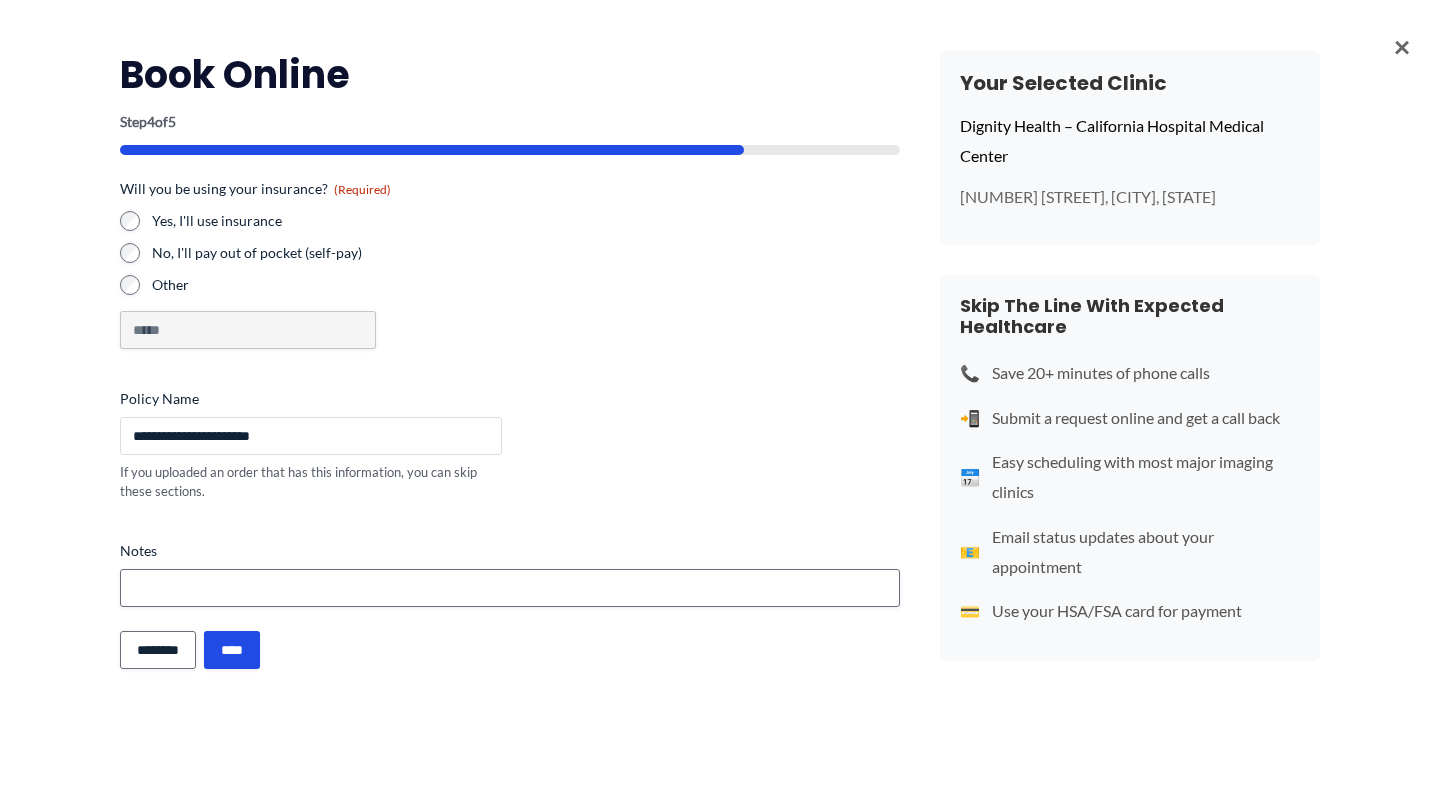 type on "**********" 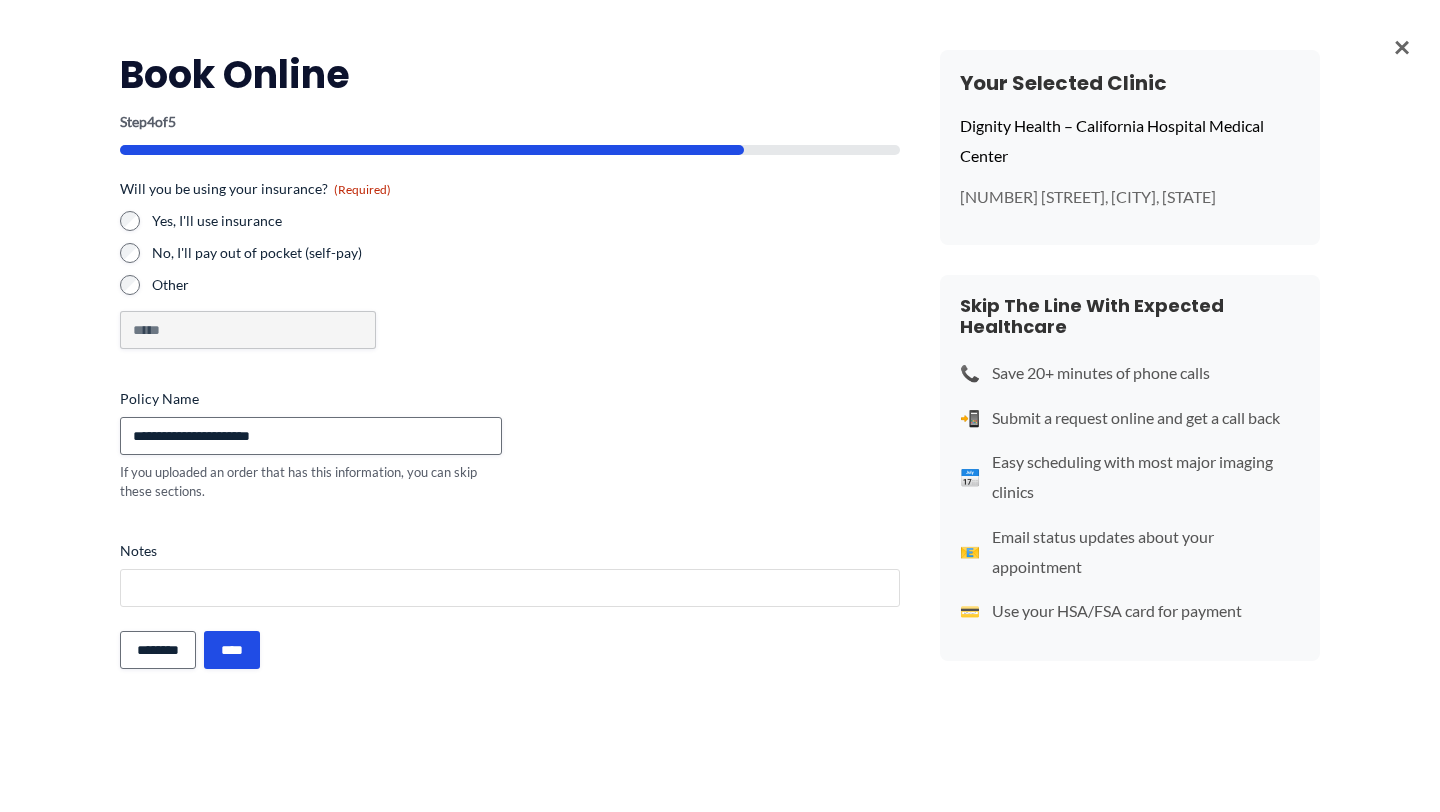 click on "Notes" at bounding box center [510, 588] 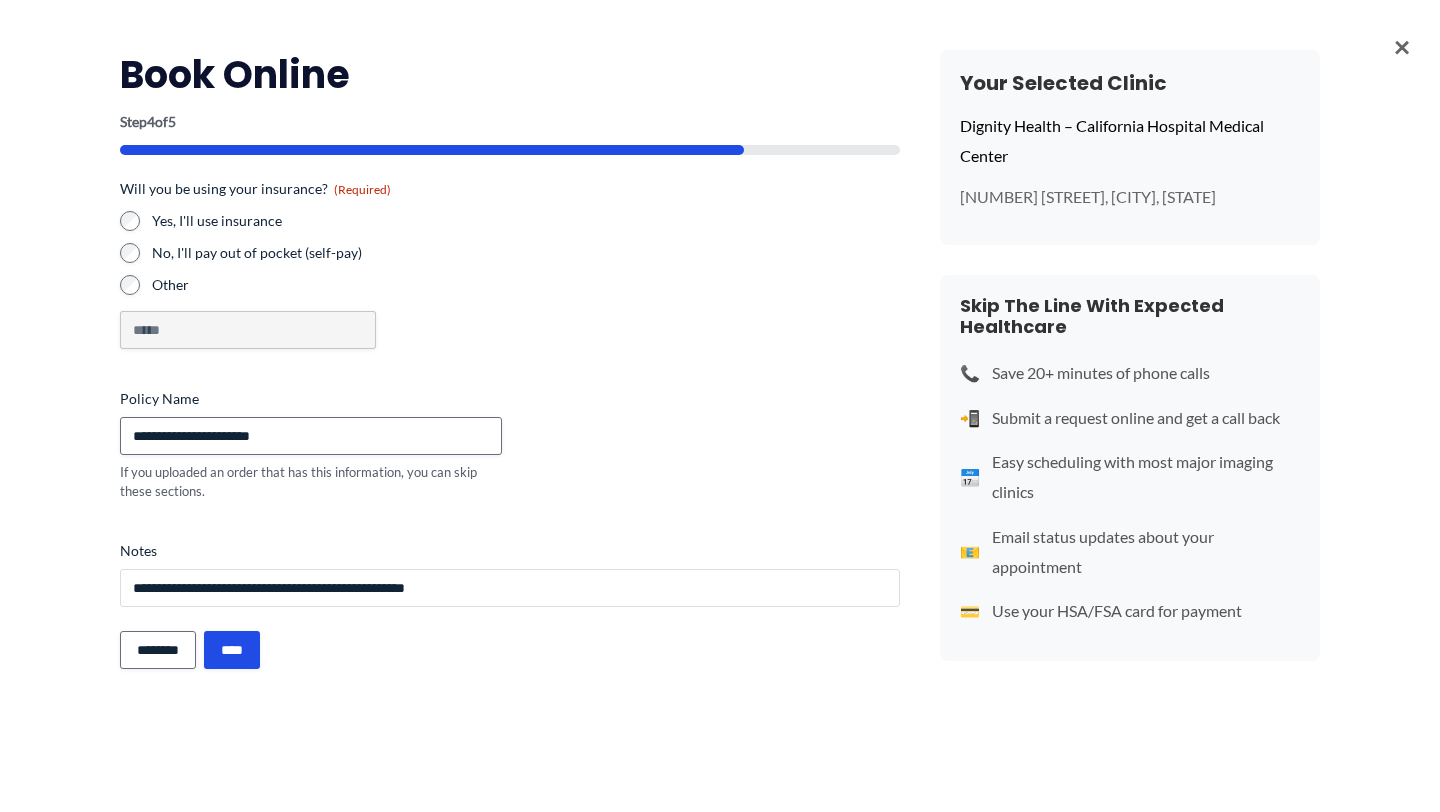 click on "**********" at bounding box center [510, 588] 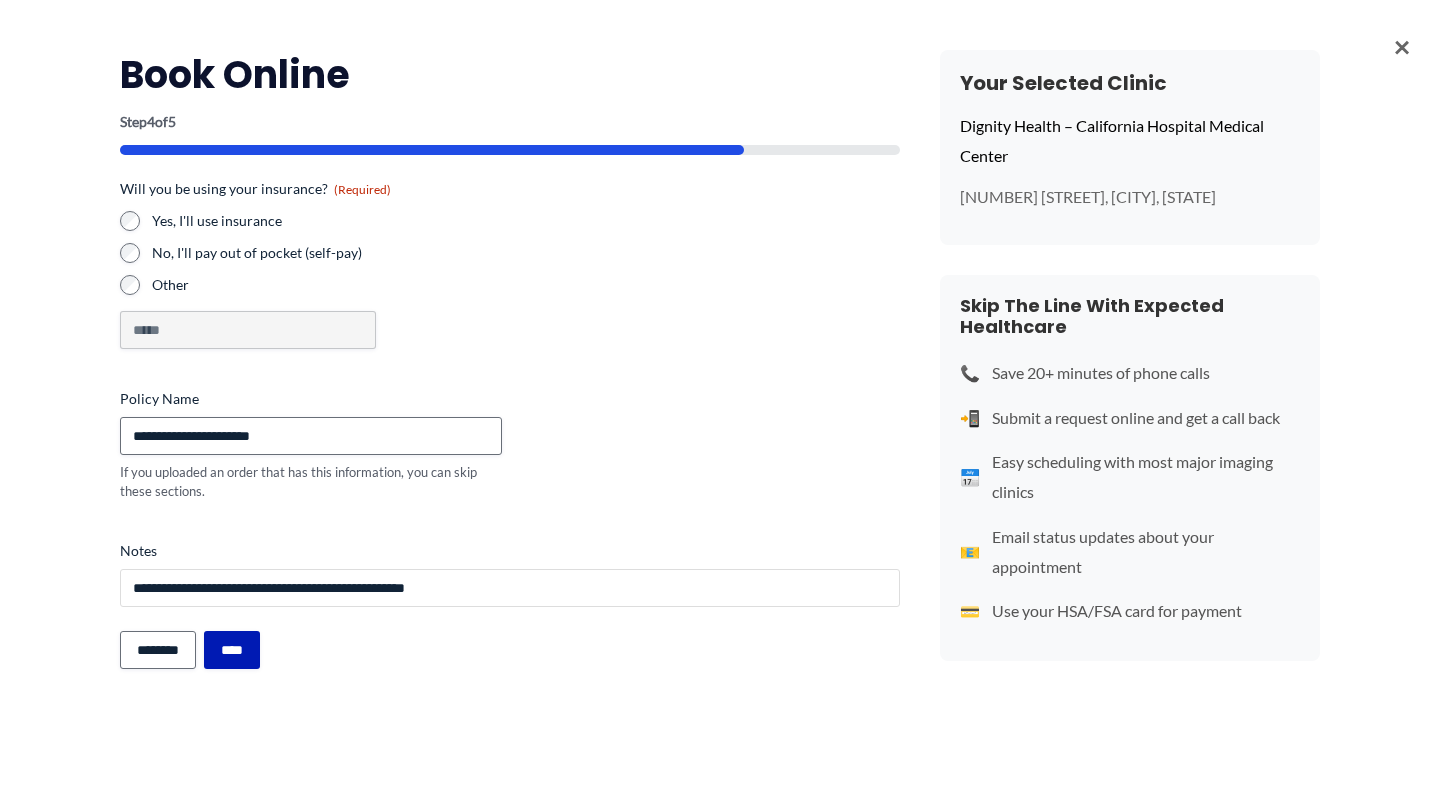 type on "**********" 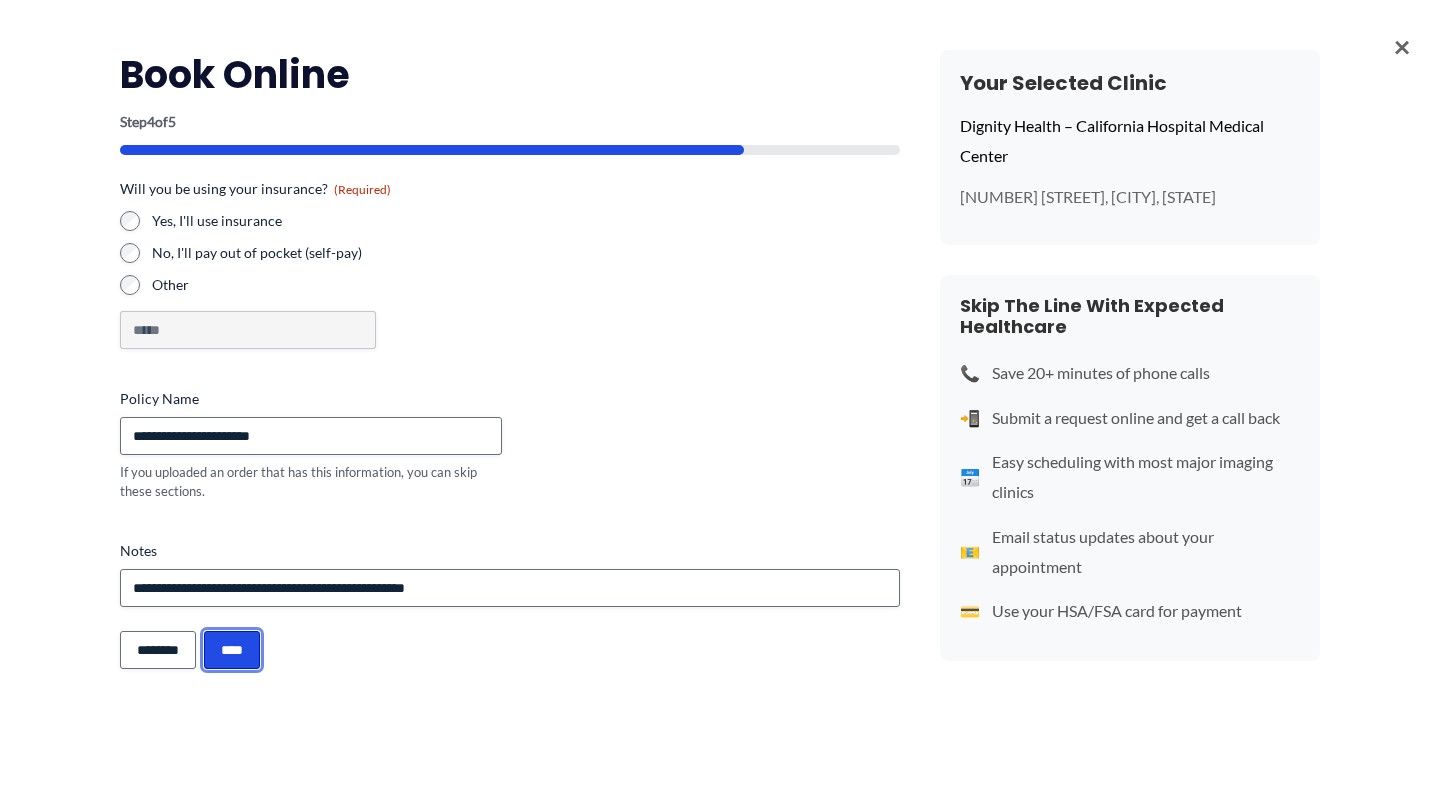 click on "****" at bounding box center [232, 650] 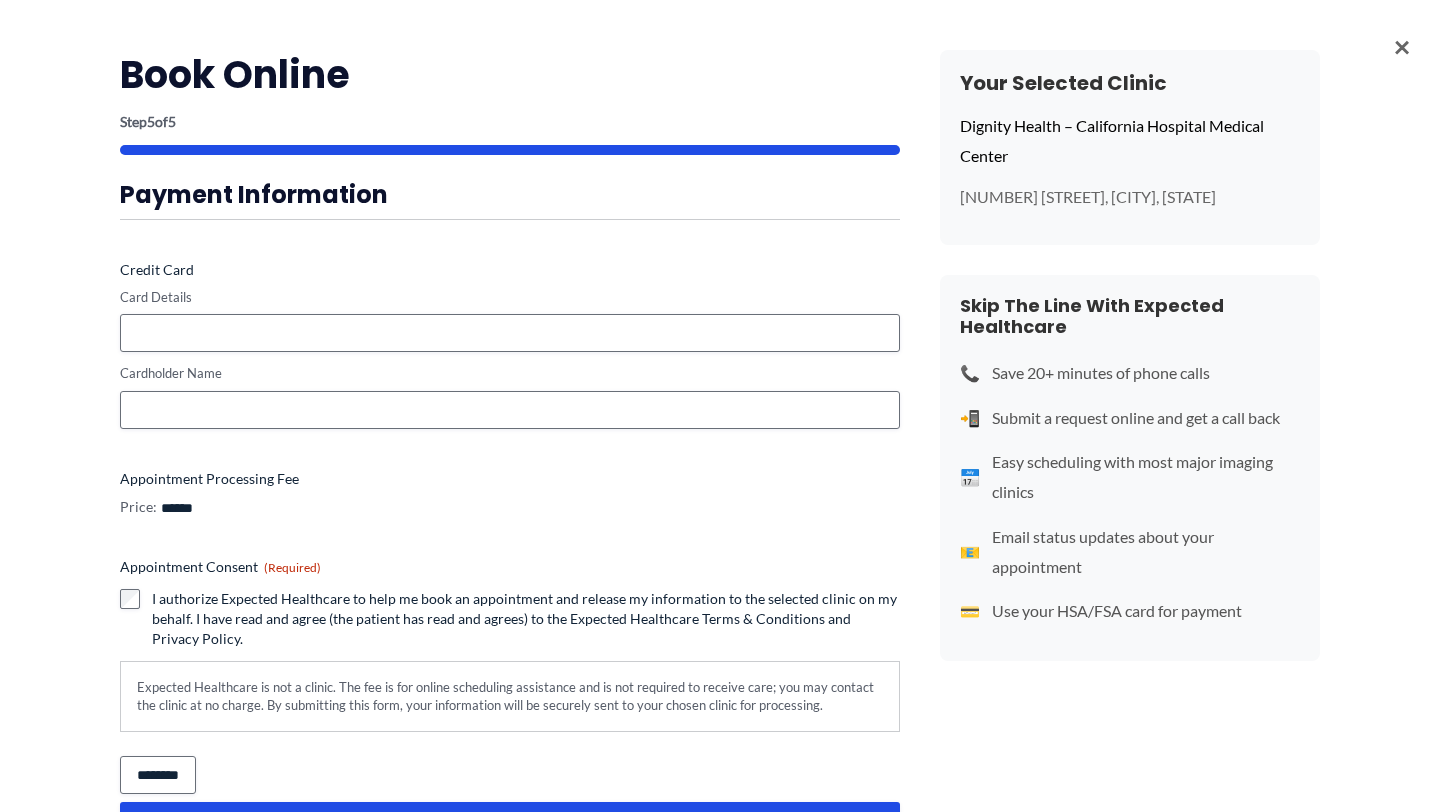 scroll, scrollTop: 438, scrollLeft: 0, axis: vertical 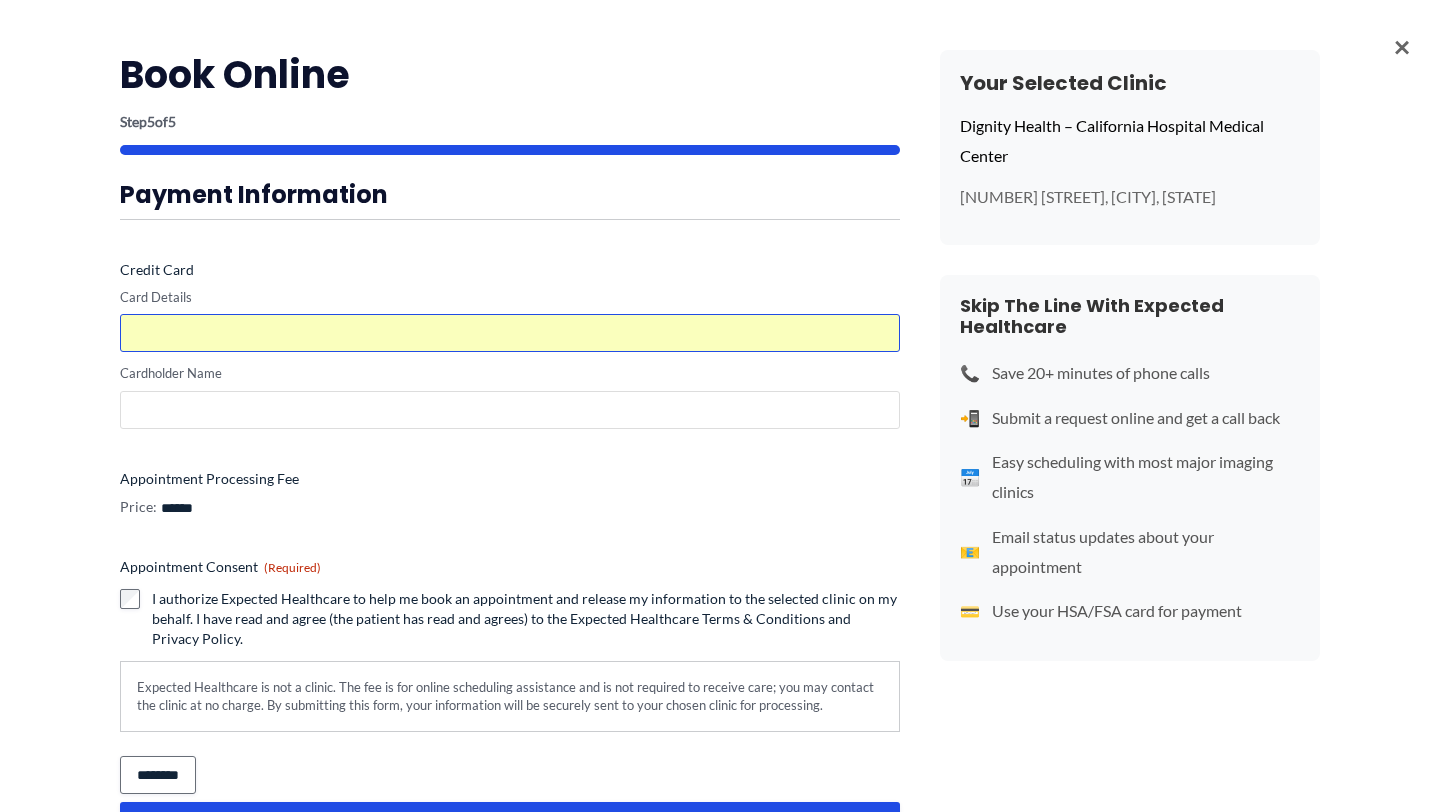 type on "**********" 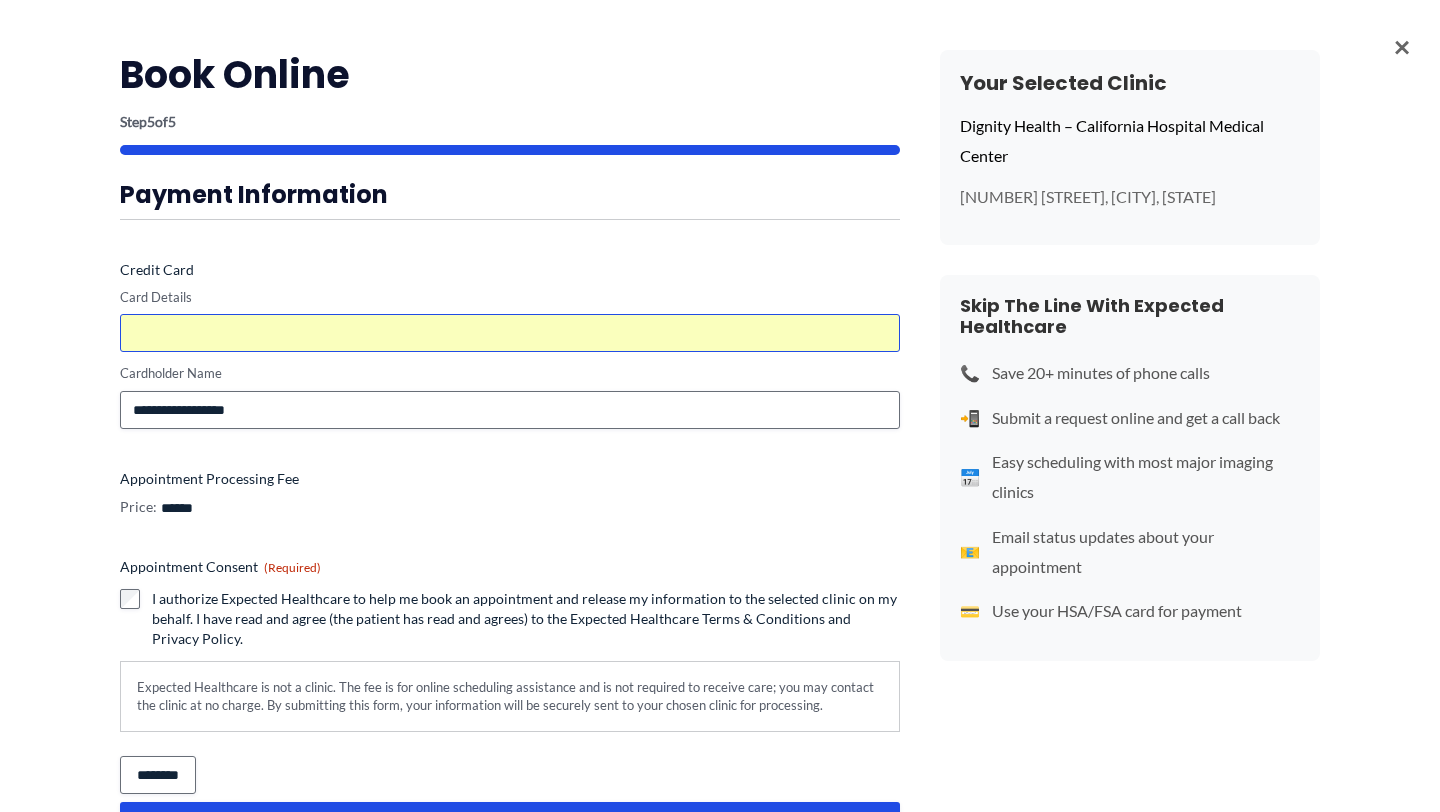 scroll, scrollTop: 28, scrollLeft: 0, axis: vertical 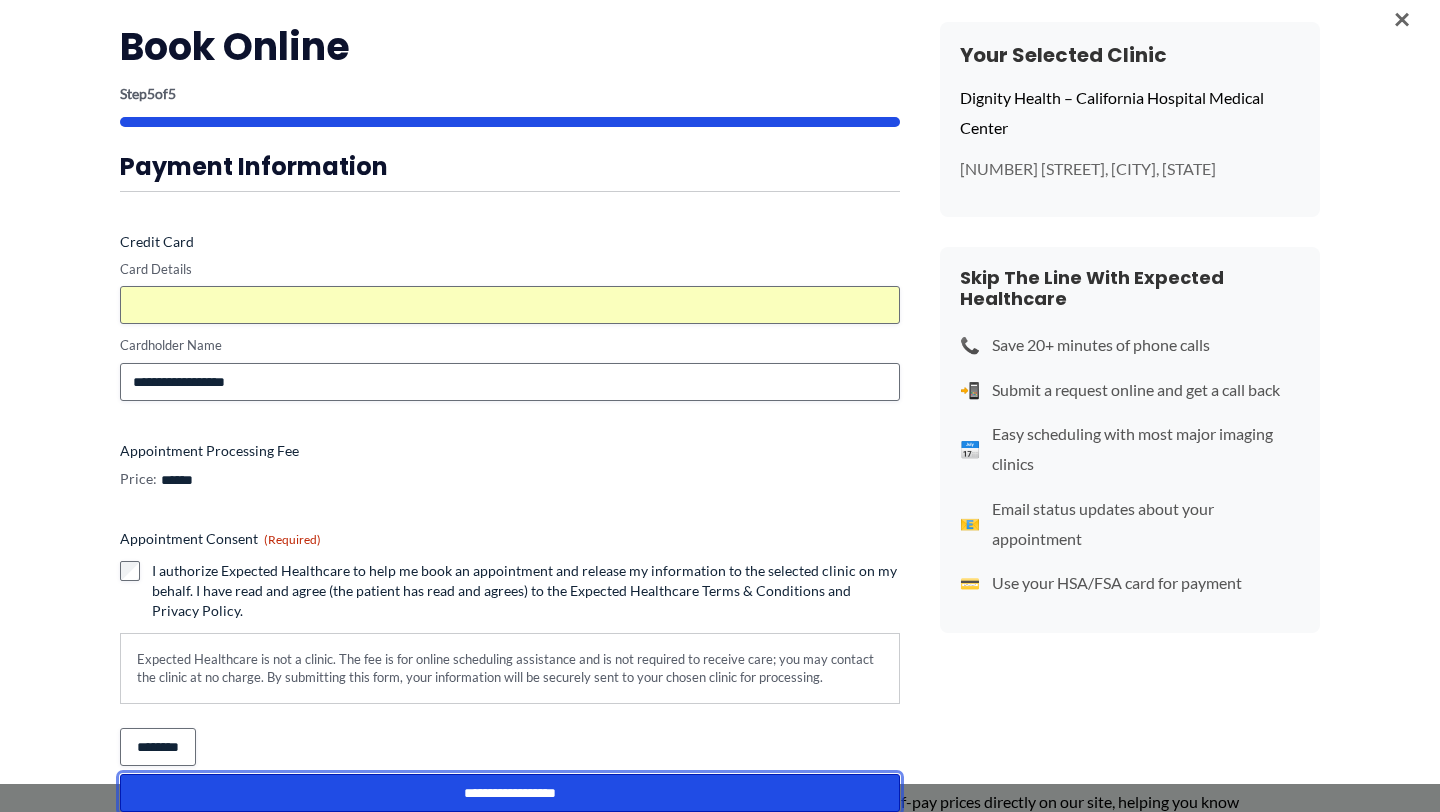 click on "**********" at bounding box center [510, 793] 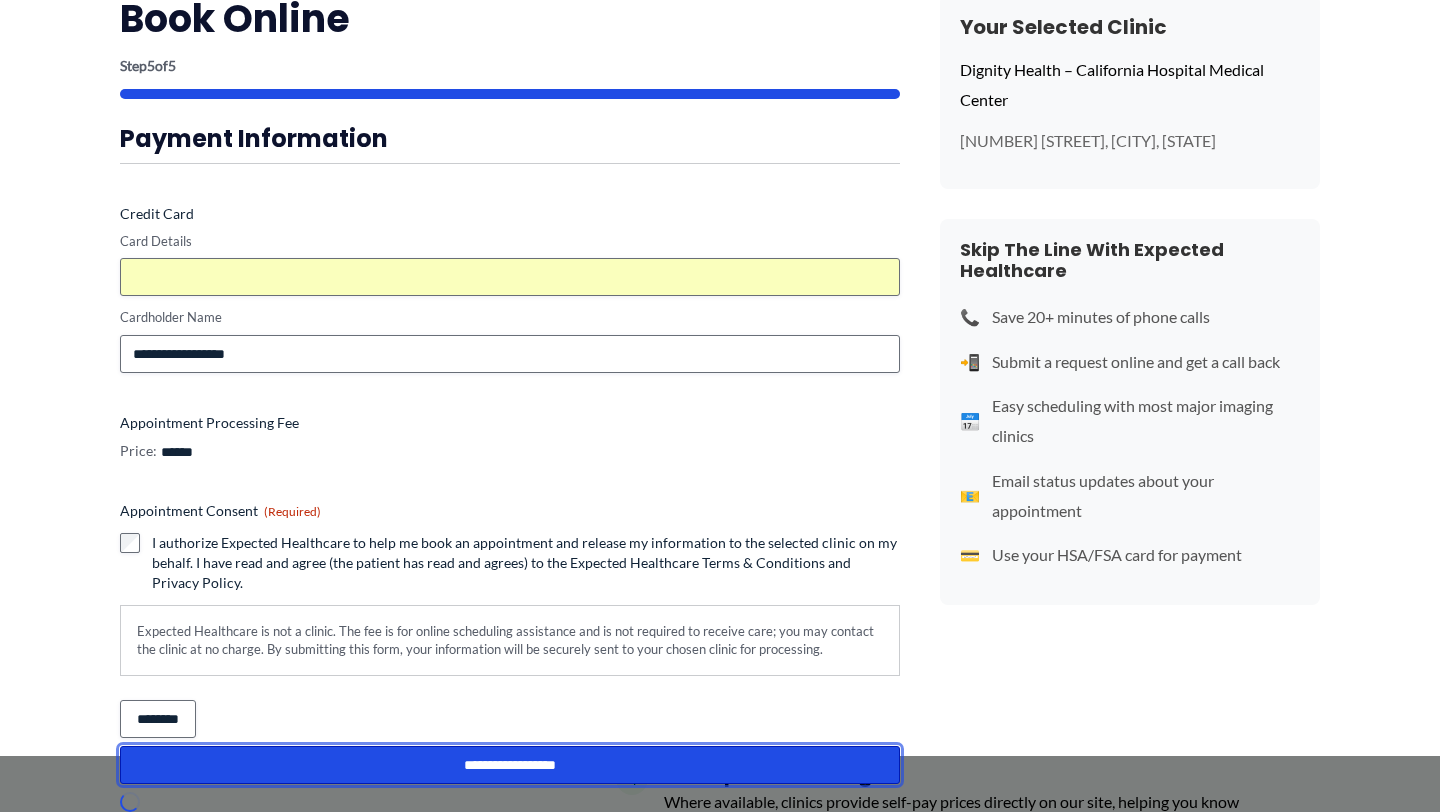 scroll, scrollTop: 56, scrollLeft: 0, axis: vertical 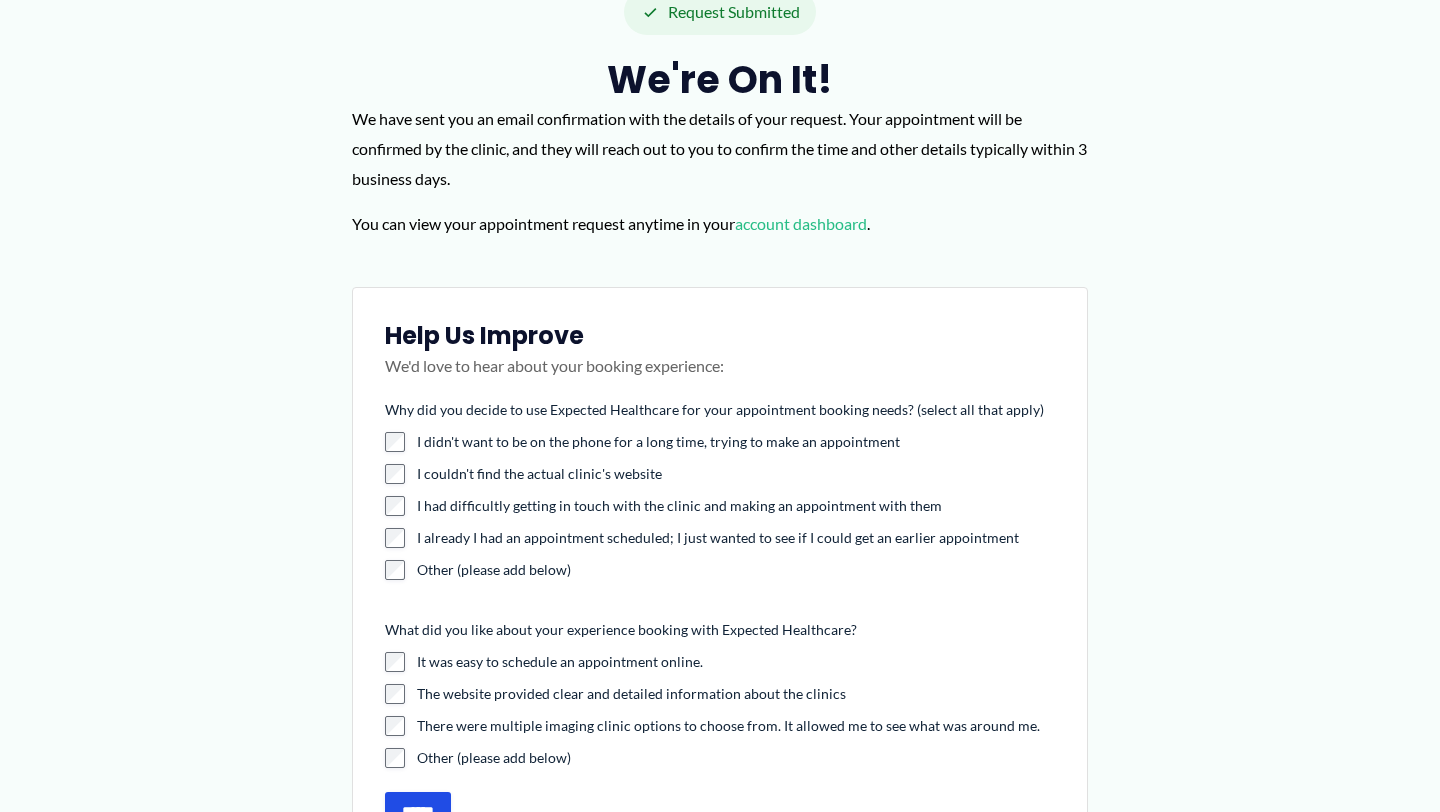 click on "account dashboard" at bounding box center [801, 223] 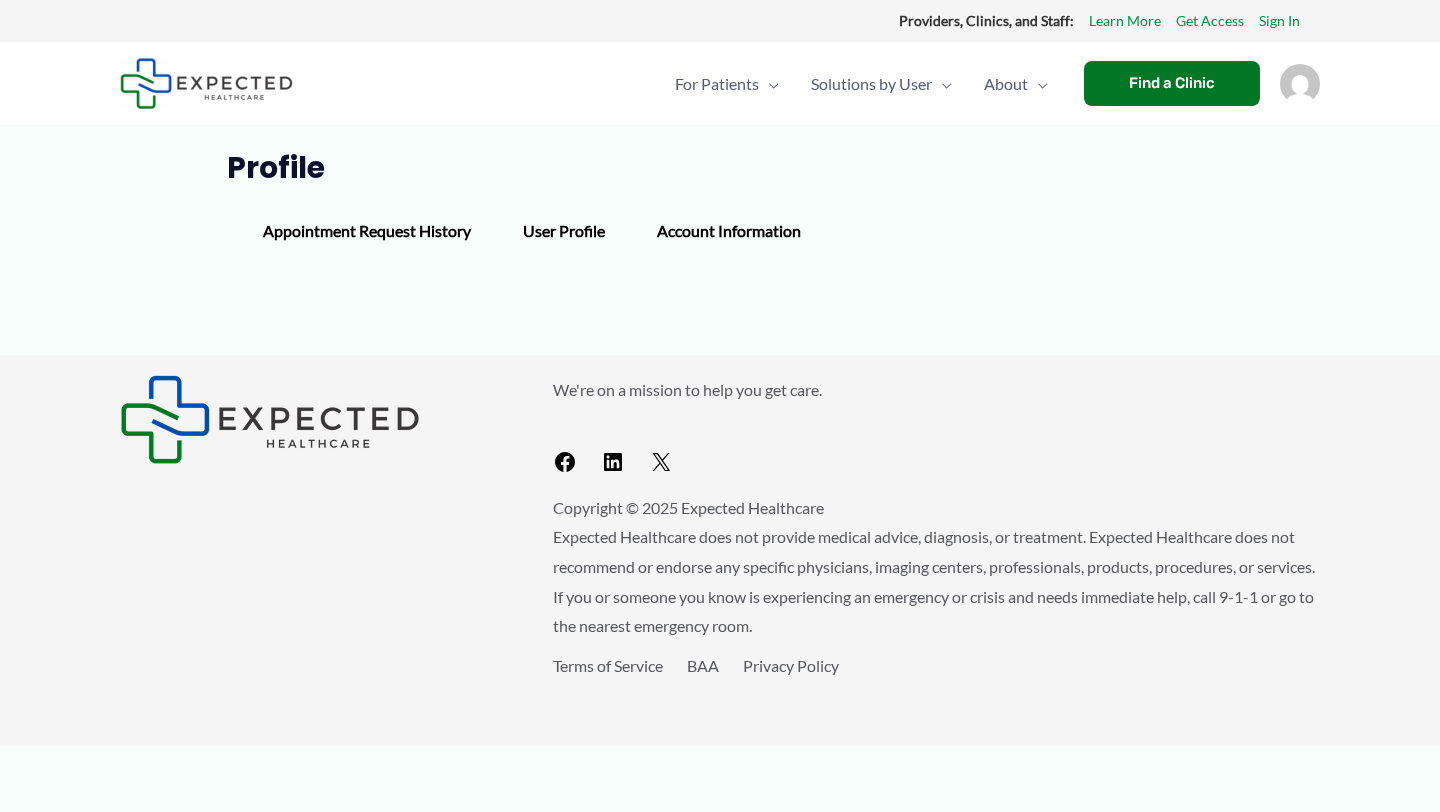 scroll, scrollTop: 0, scrollLeft: 0, axis: both 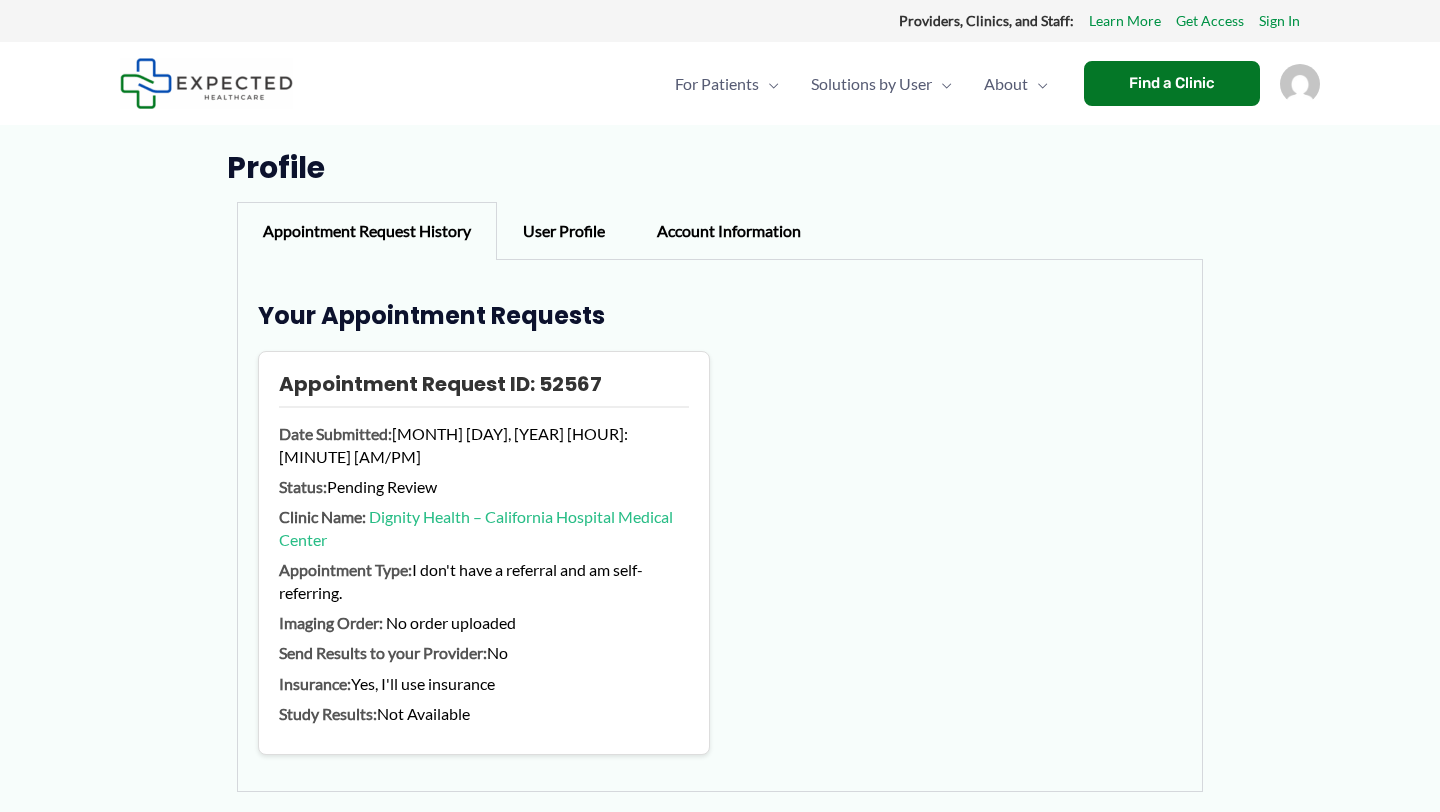 click on "User Profile" at bounding box center [564, 231] 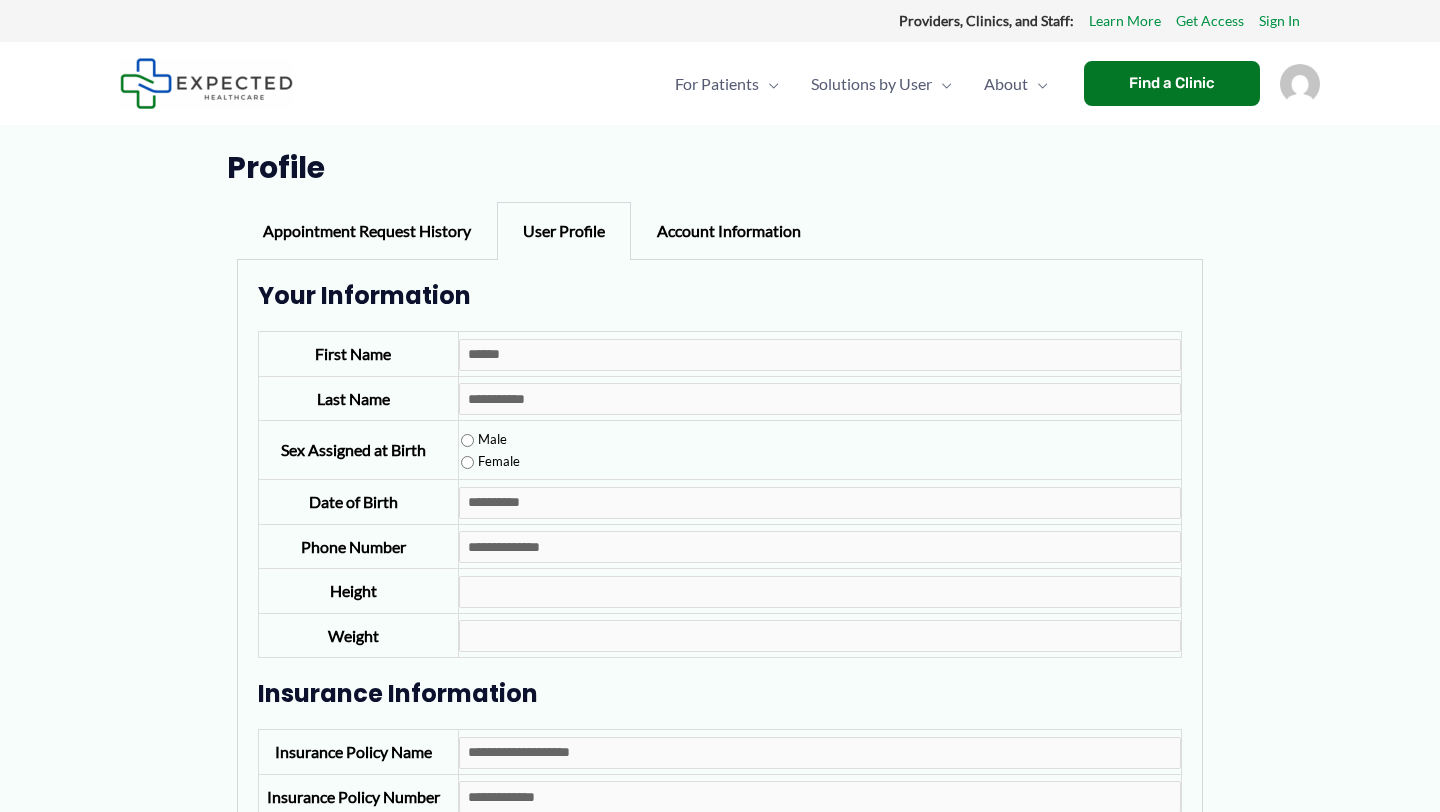 scroll, scrollTop: 7, scrollLeft: 0, axis: vertical 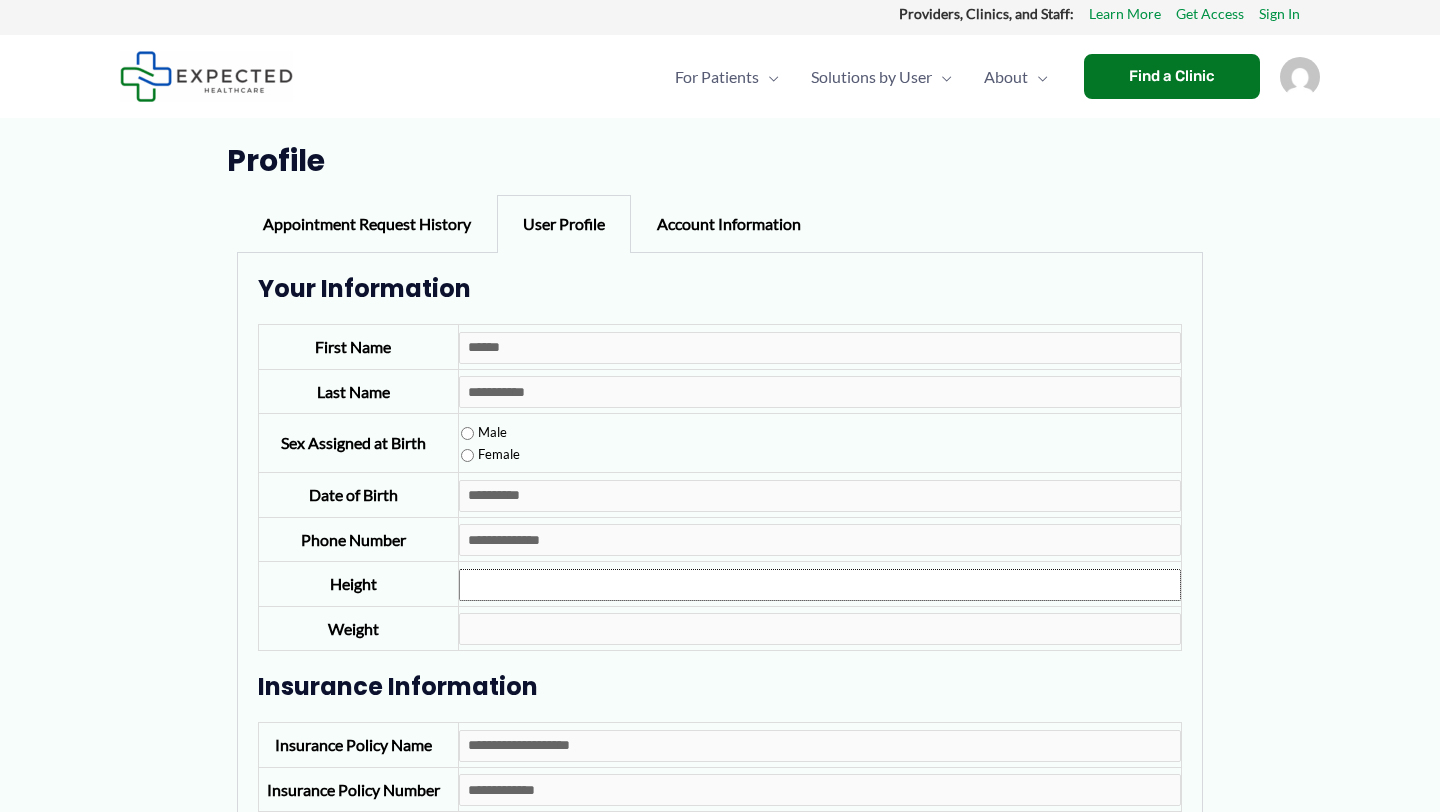 click on "Height" at bounding box center (820, 585) 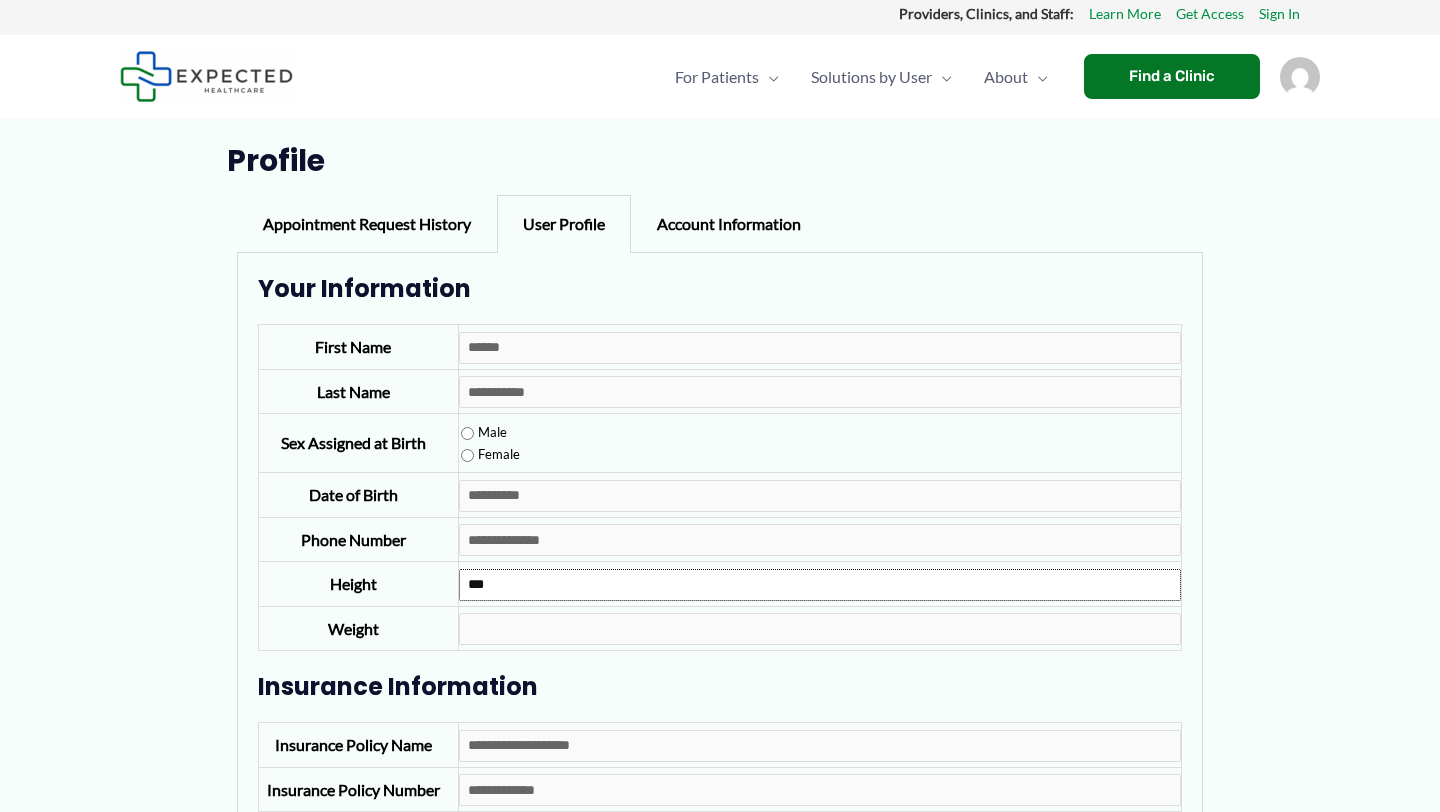 type on "***" 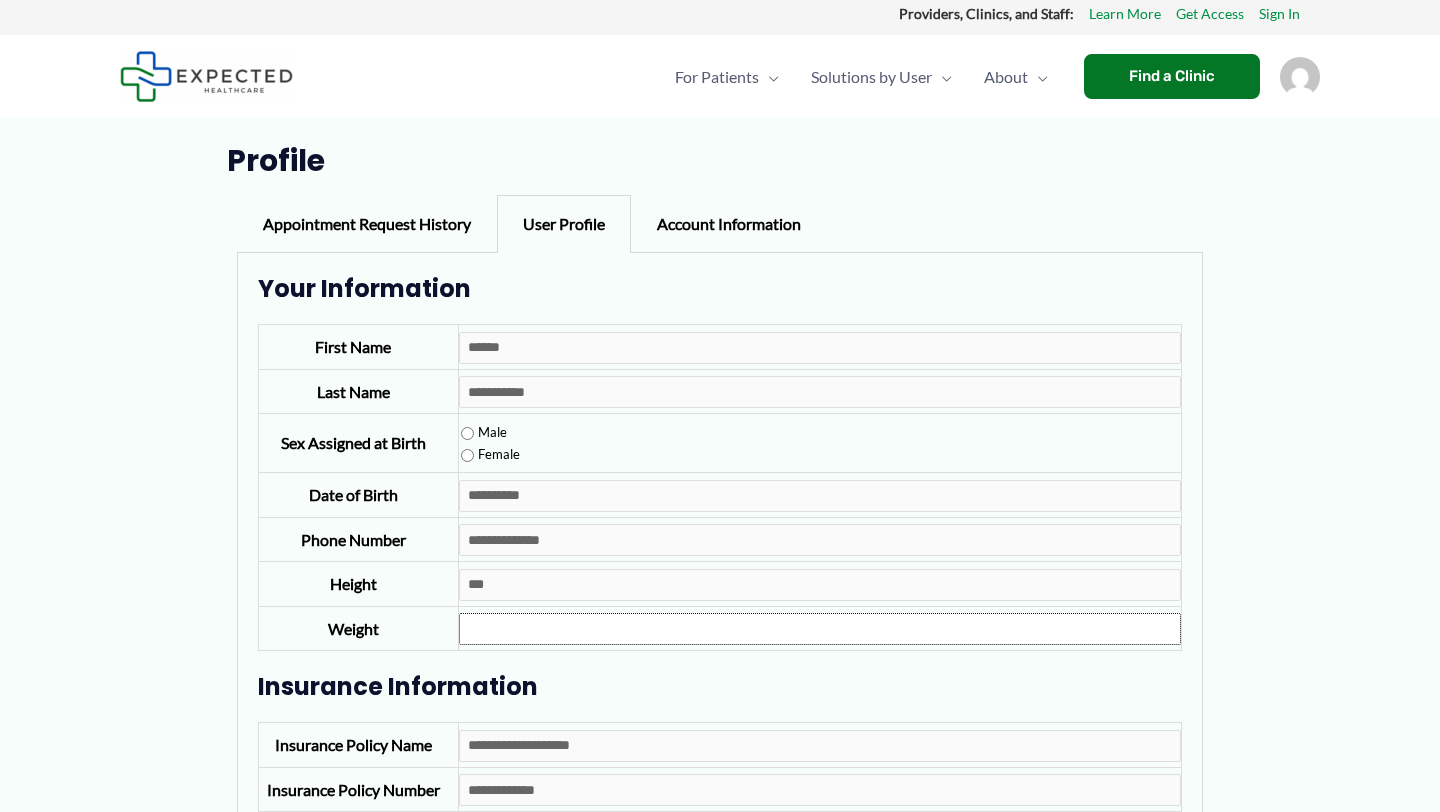 click on "Weight" at bounding box center [820, 629] 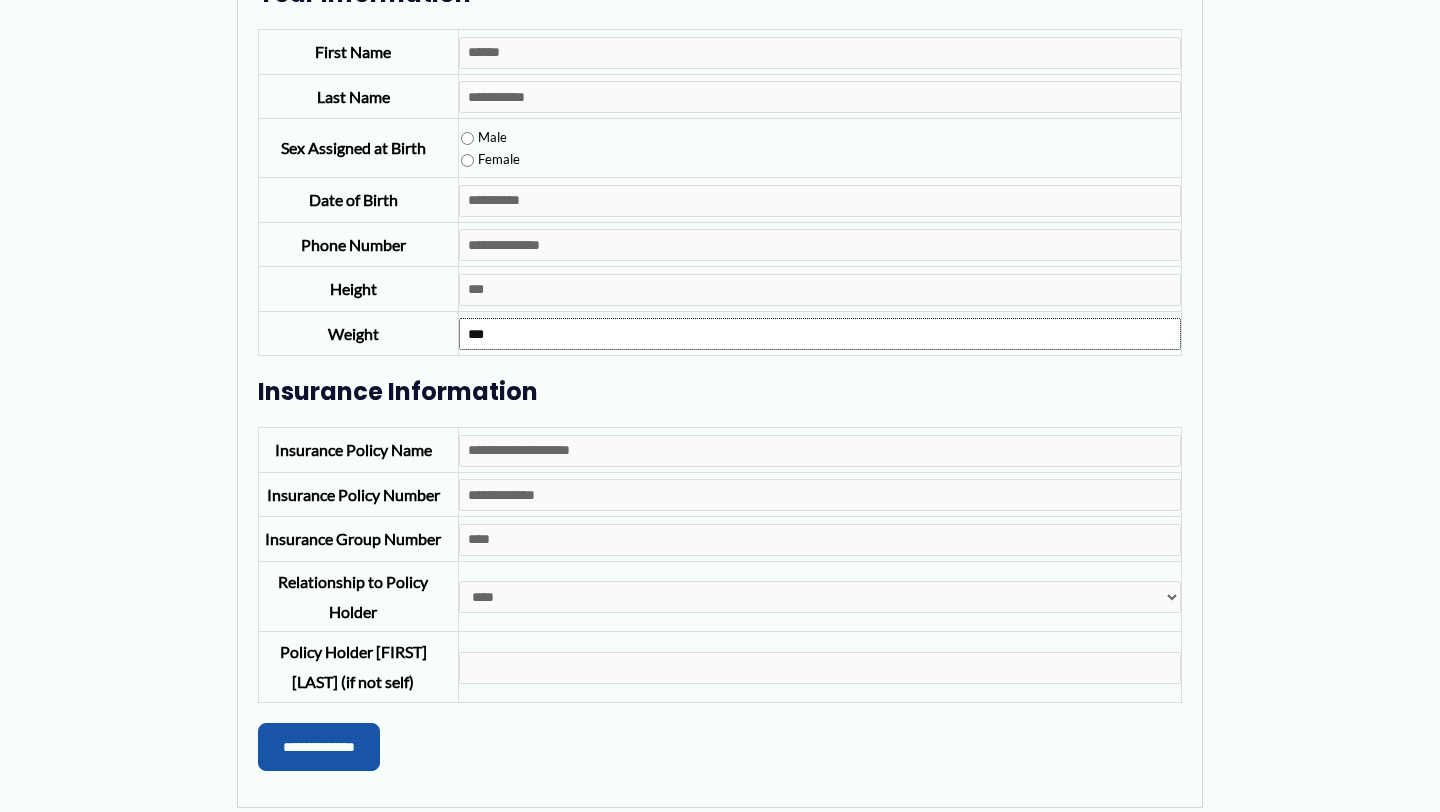scroll, scrollTop: 305, scrollLeft: 0, axis: vertical 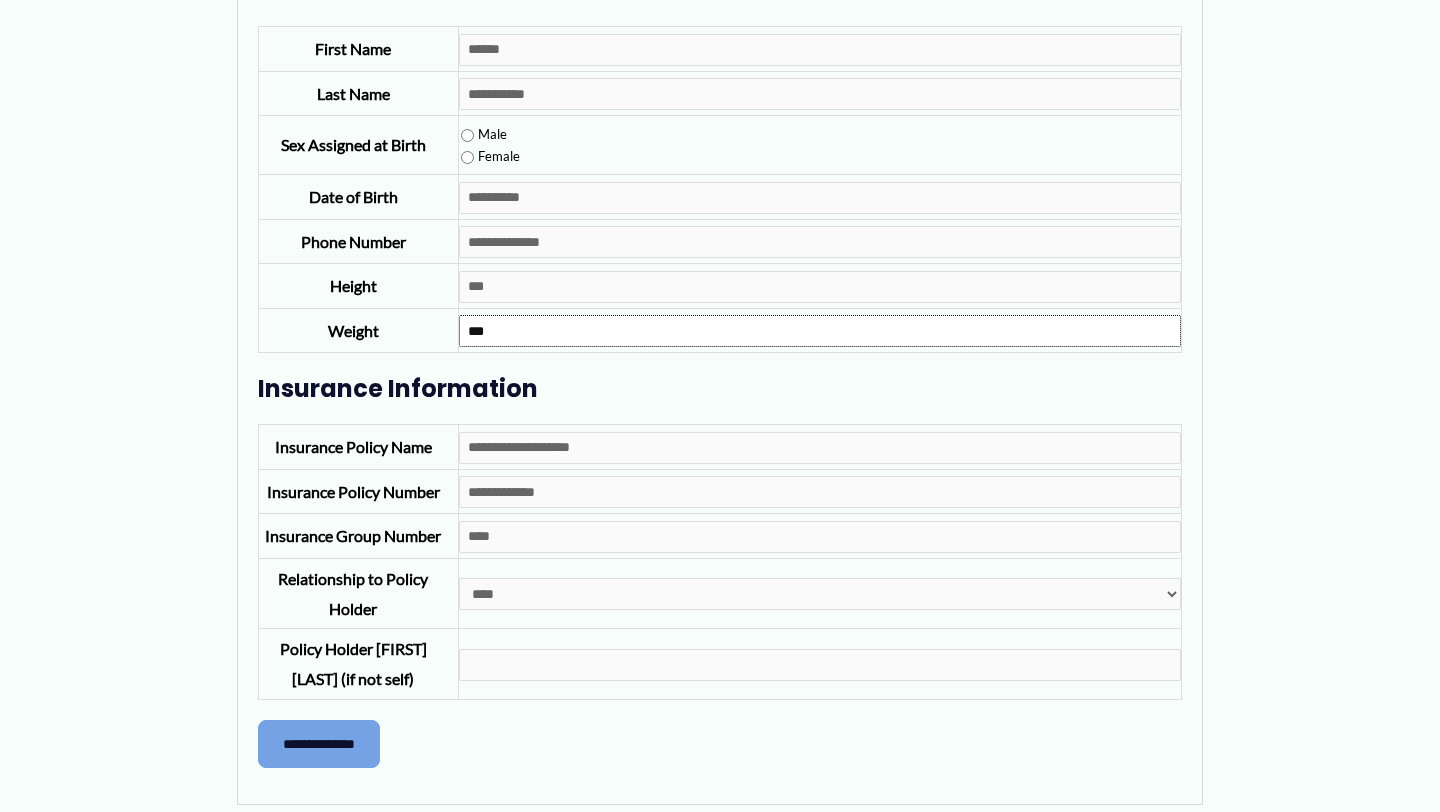 type on "***" 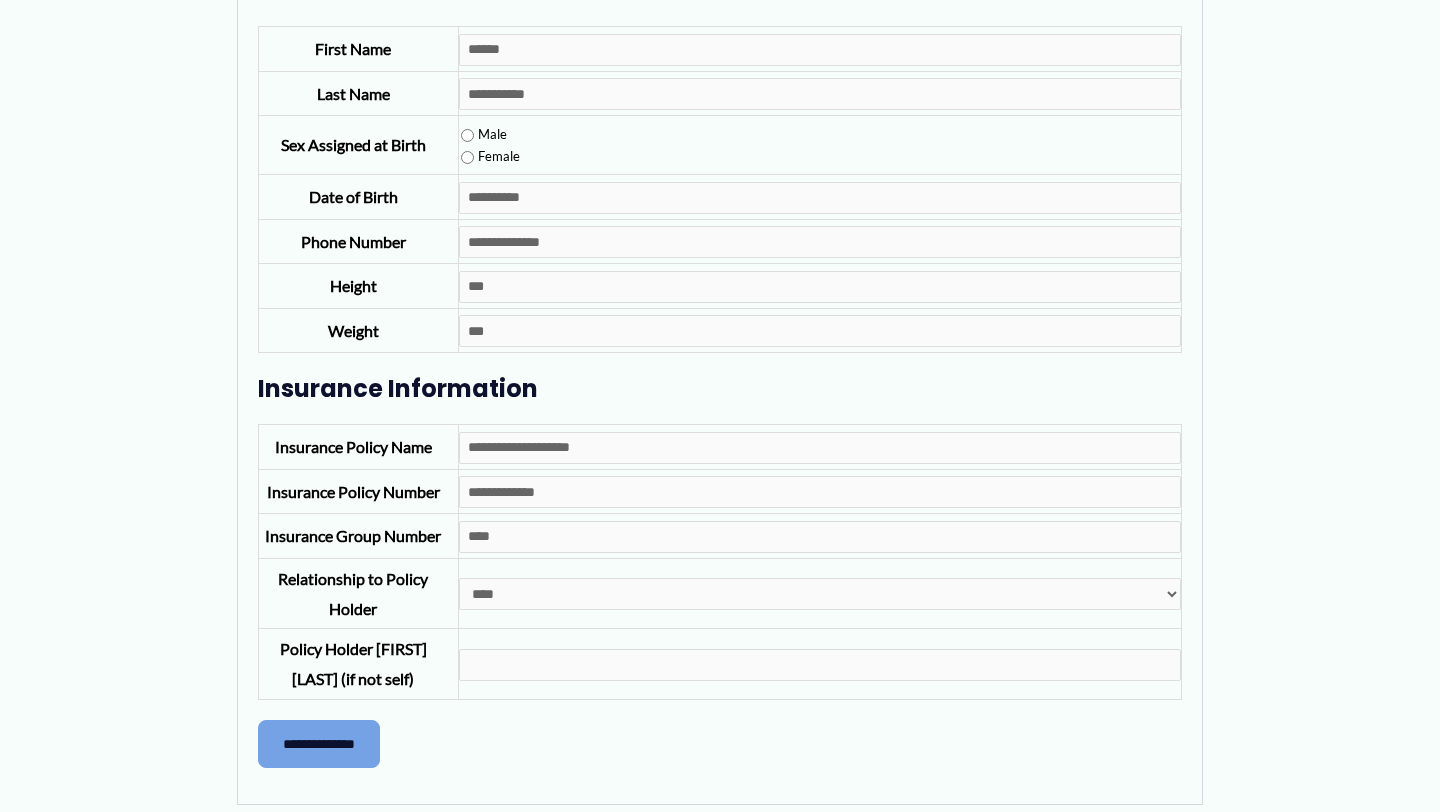 click on "**********" at bounding box center (319, 744) 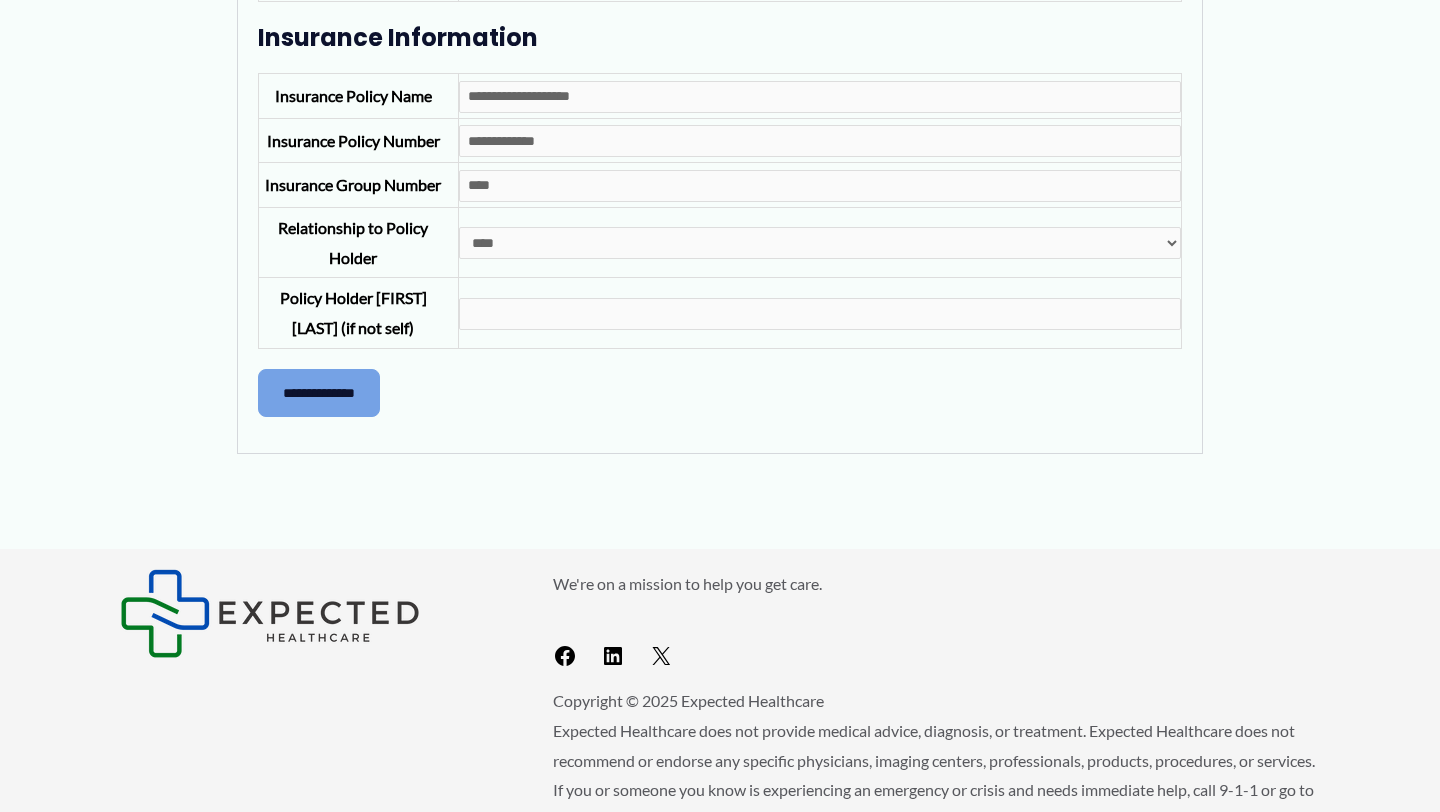 scroll, scrollTop: 665, scrollLeft: 0, axis: vertical 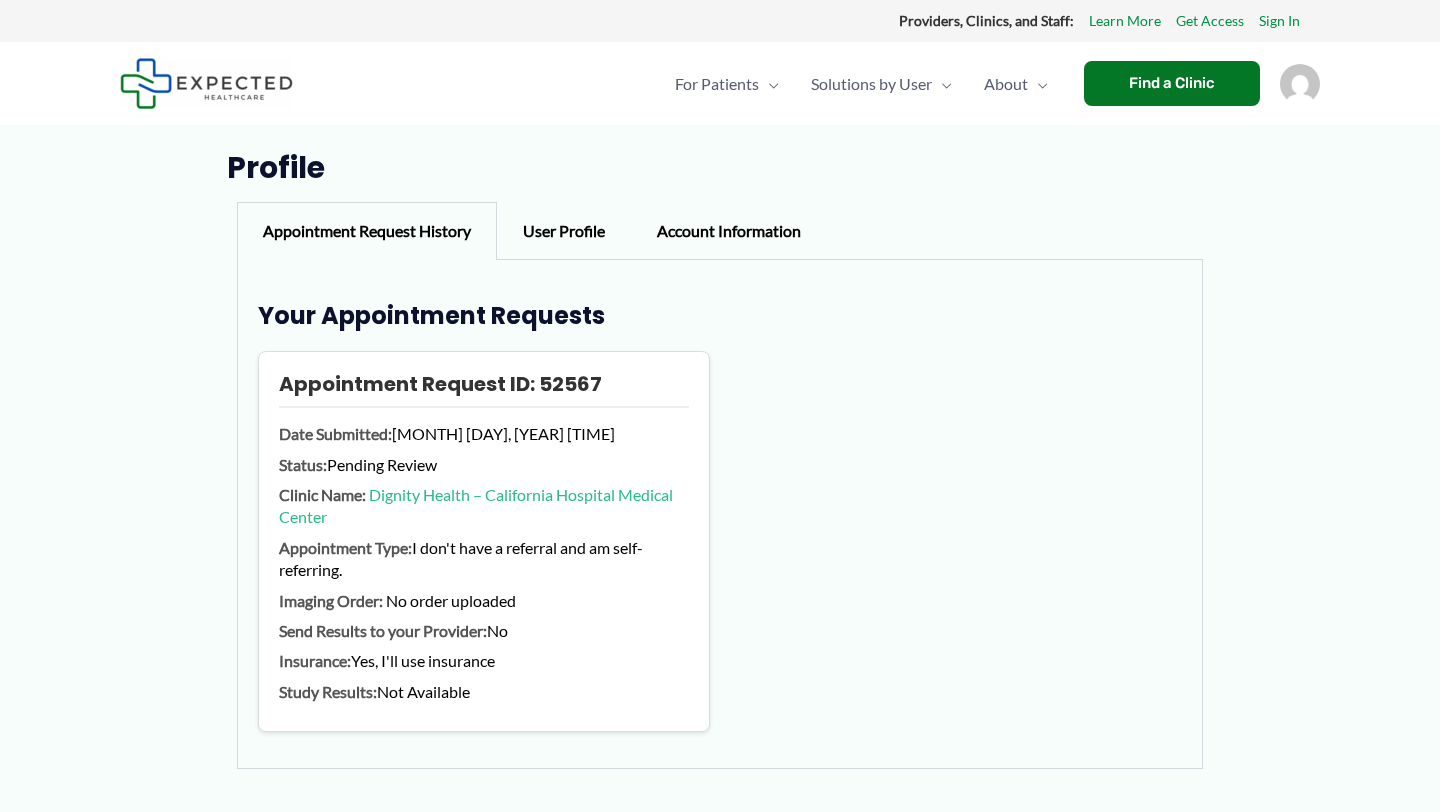 click on "User Profile" at bounding box center (564, 231) 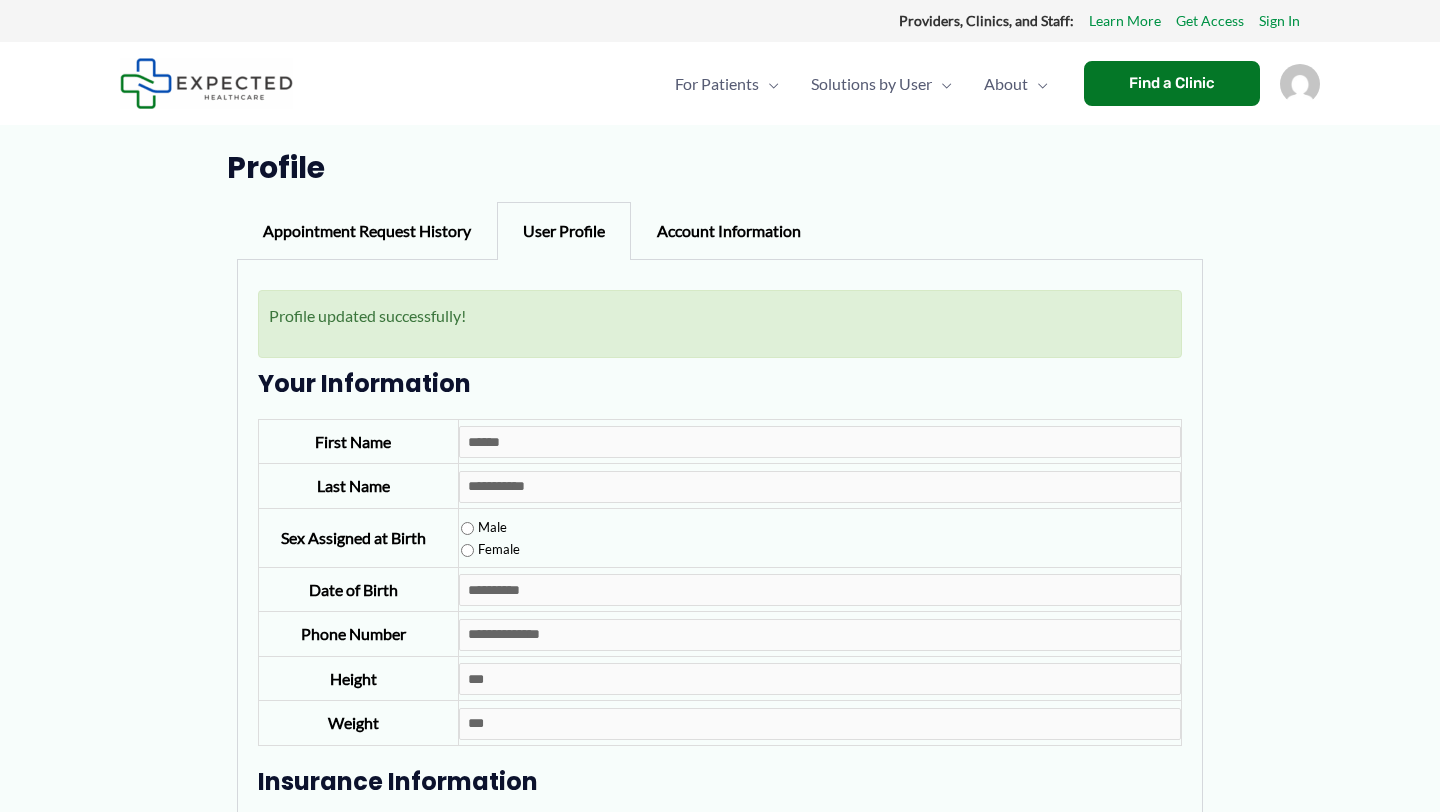 click on "Account Information" at bounding box center (729, 231) 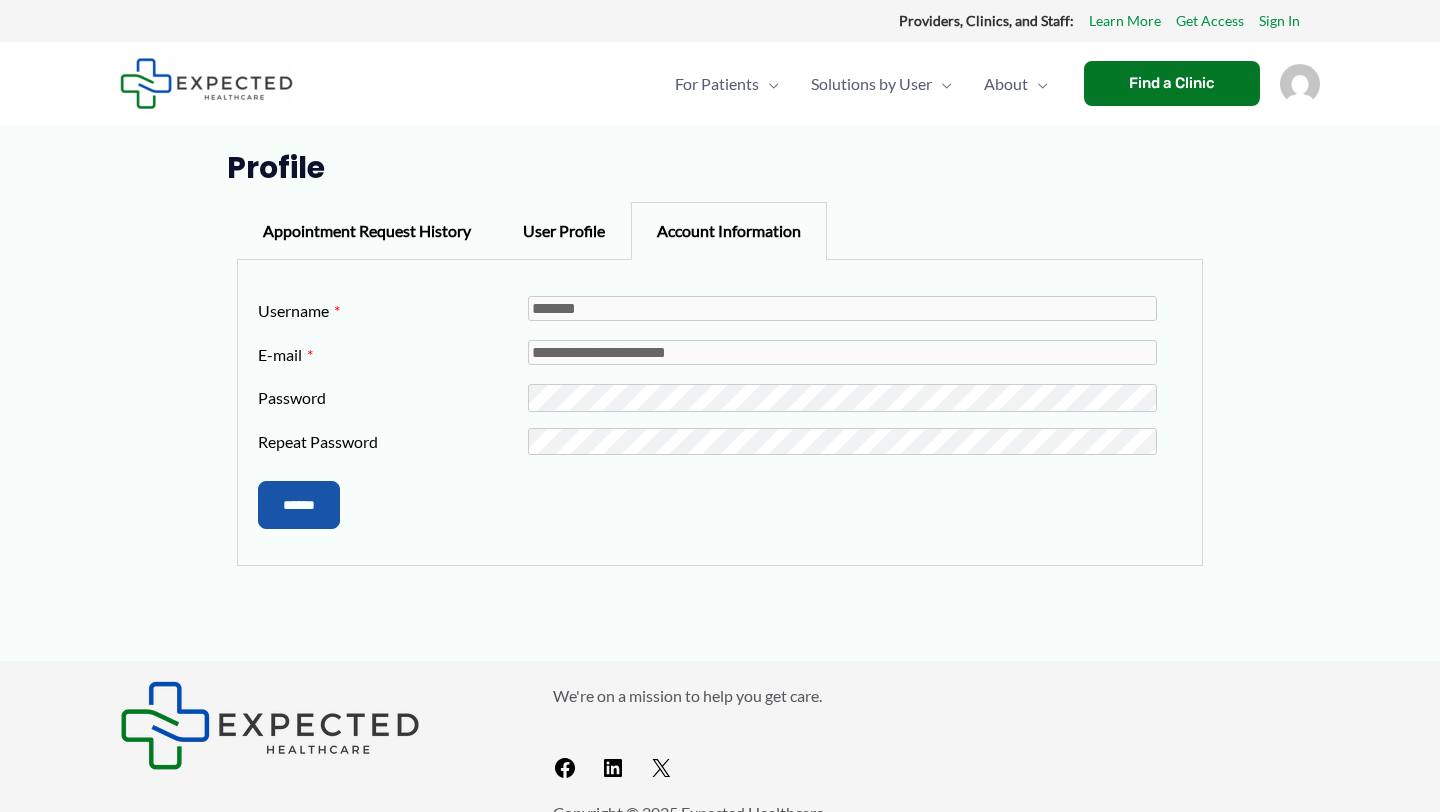 click on "Appointment Request History" at bounding box center [367, 231] 